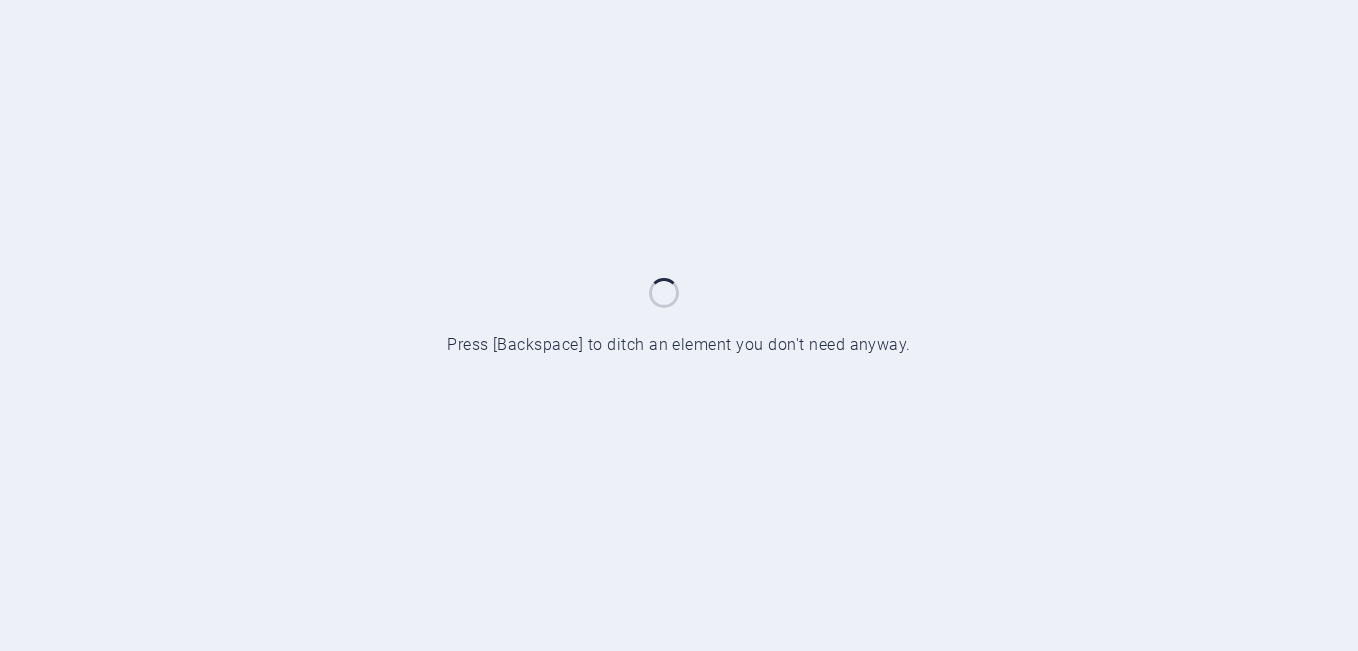 scroll, scrollTop: 0, scrollLeft: 0, axis: both 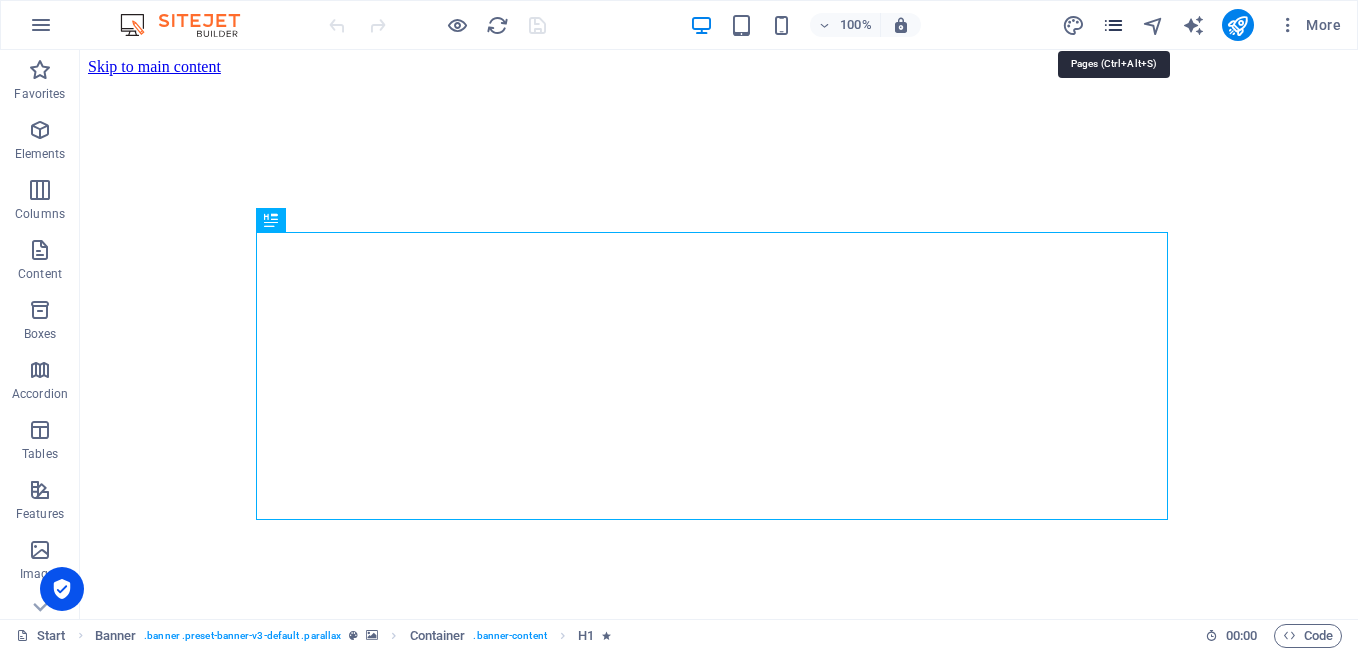 click at bounding box center (1113, 25) 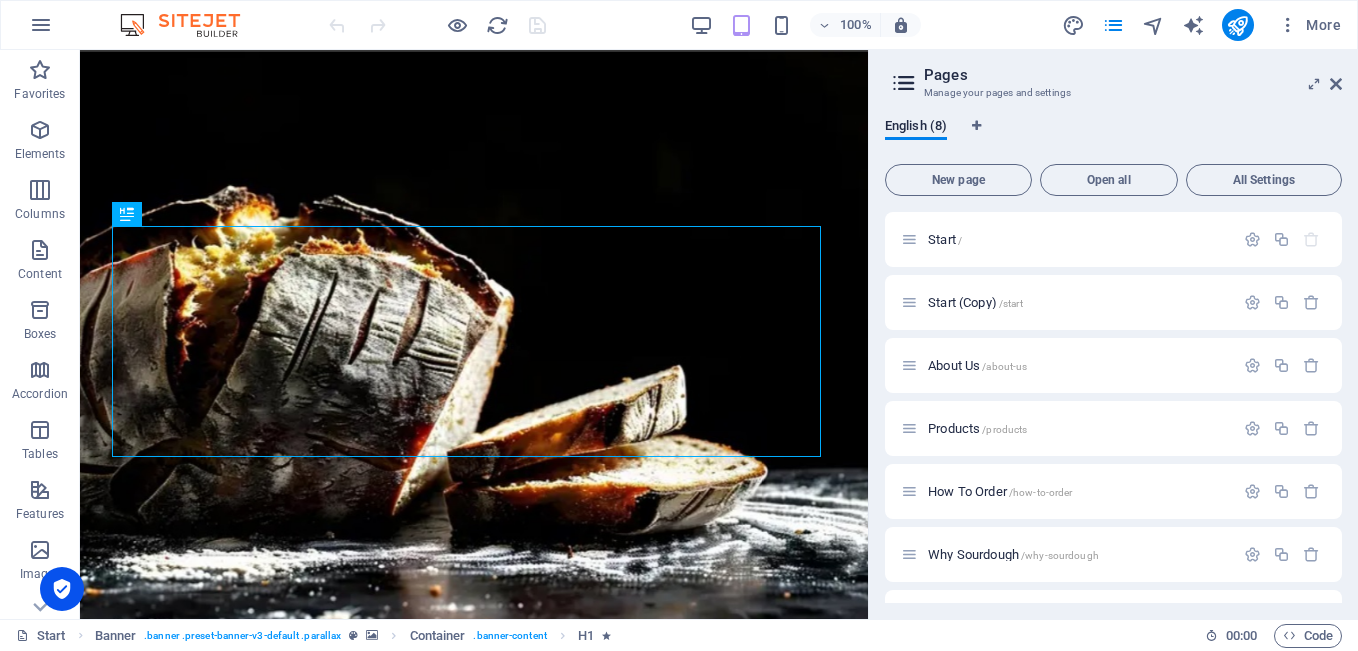 scroll, scrollTop: 113, scrollLeft: 0, axis: vertical 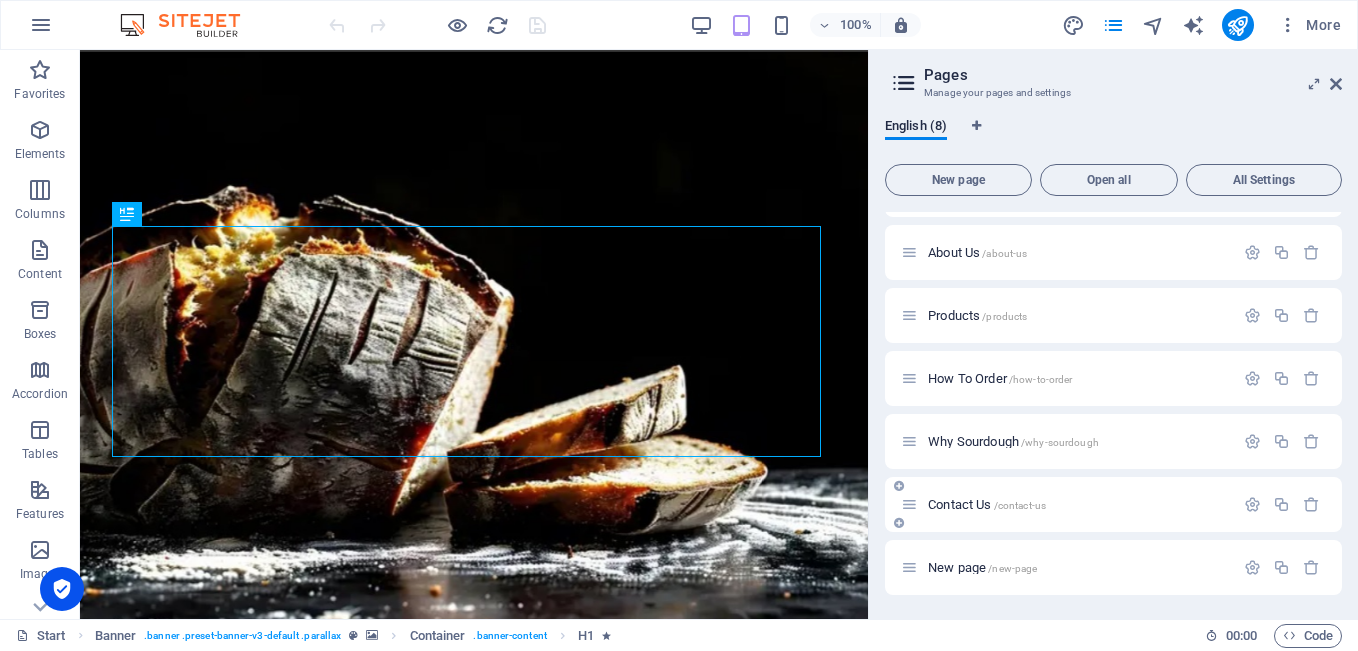 click on "Contact Us /contact-us" at bounding box center [987, 504] 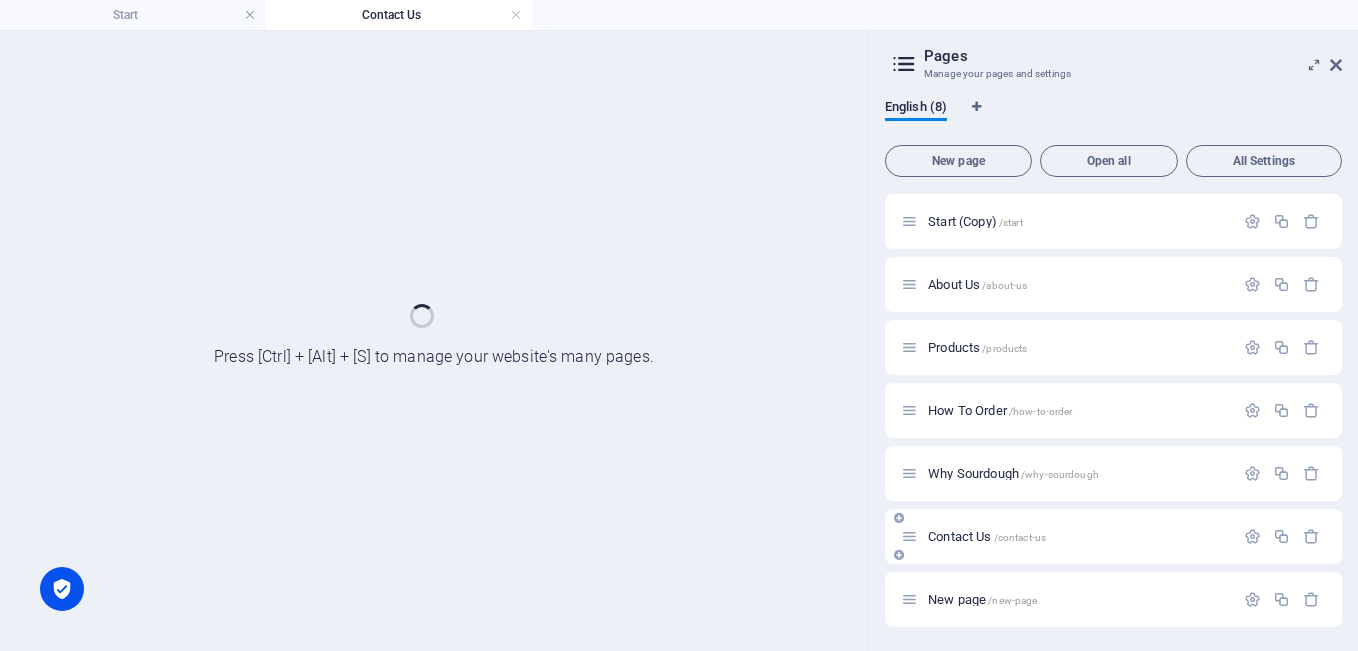 scroll, scrollTop: 62, scrollLeft: 0, axis: vertical 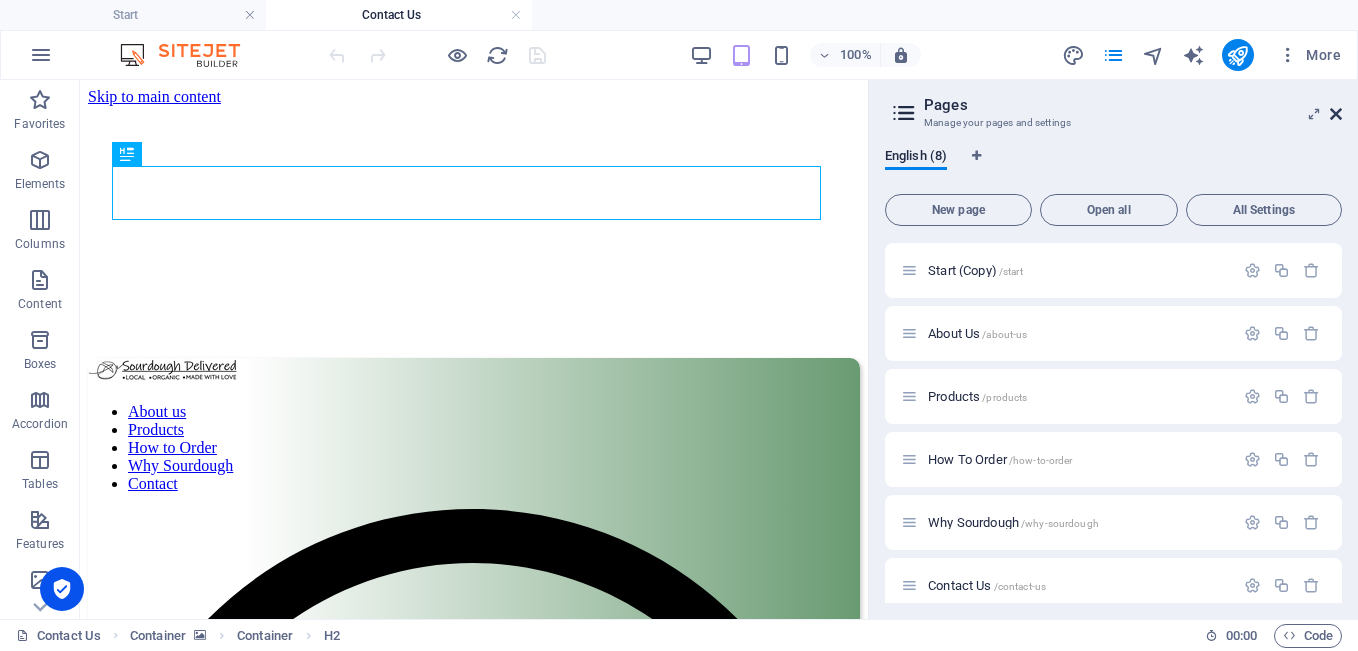 click at bounding box center (1336, 114) 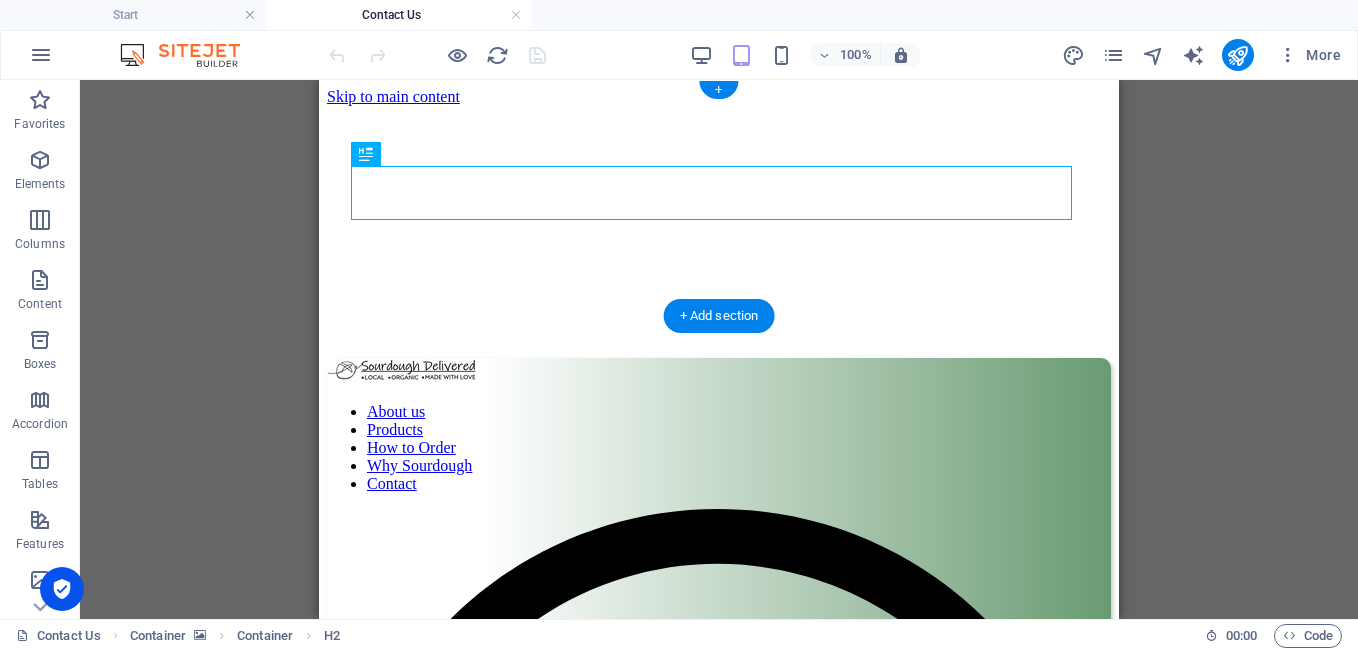 click at bounding box center (719, 106) 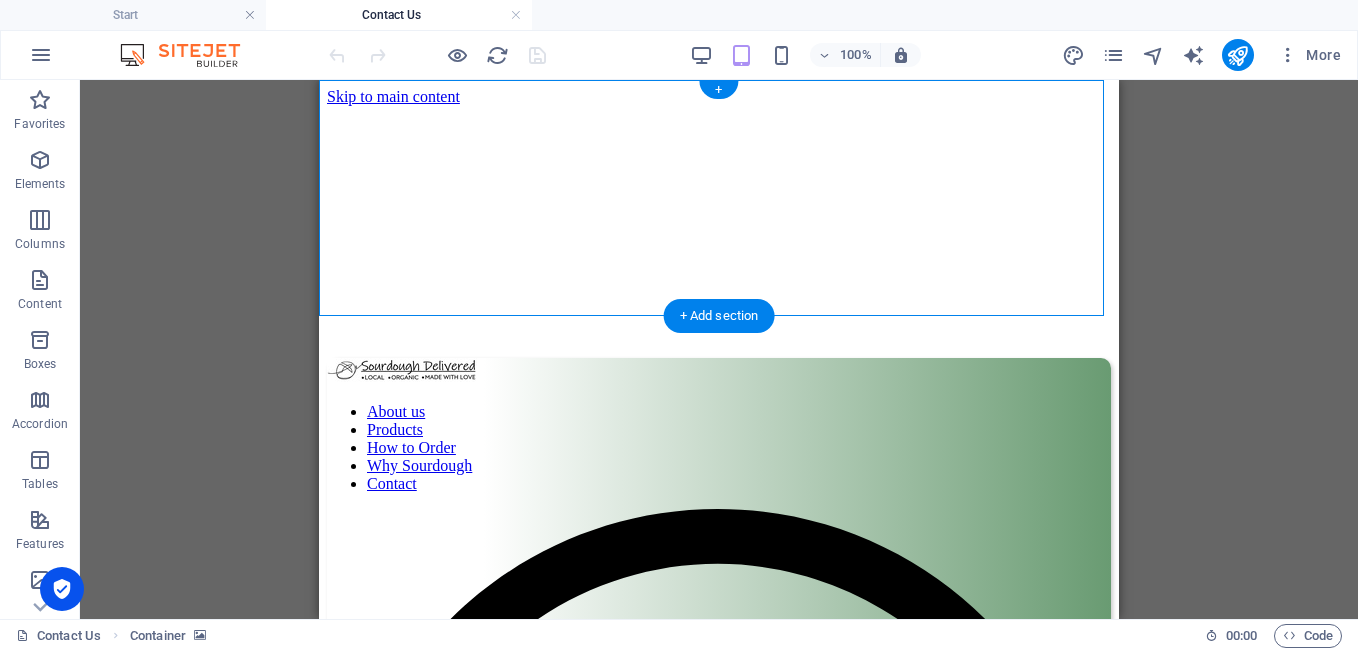 click at bounding box center (719, 106) 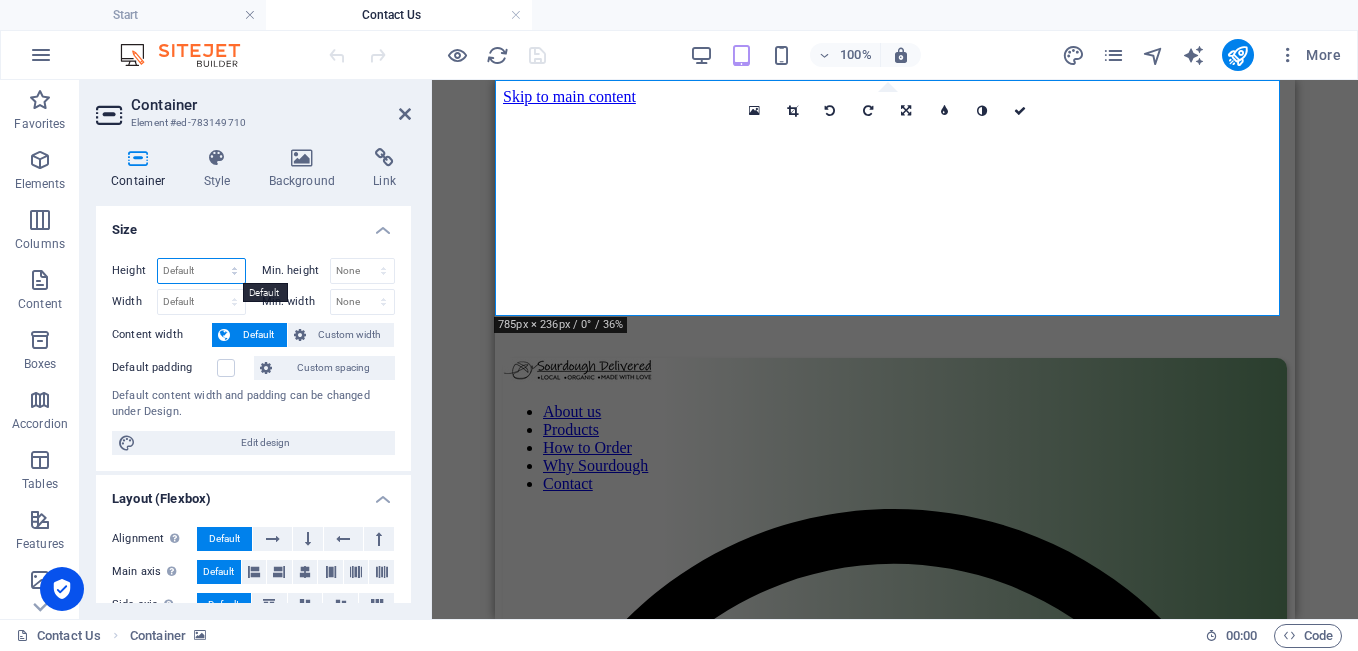 click on "Default px rem % vh vw" at bounding box center [201, 271] 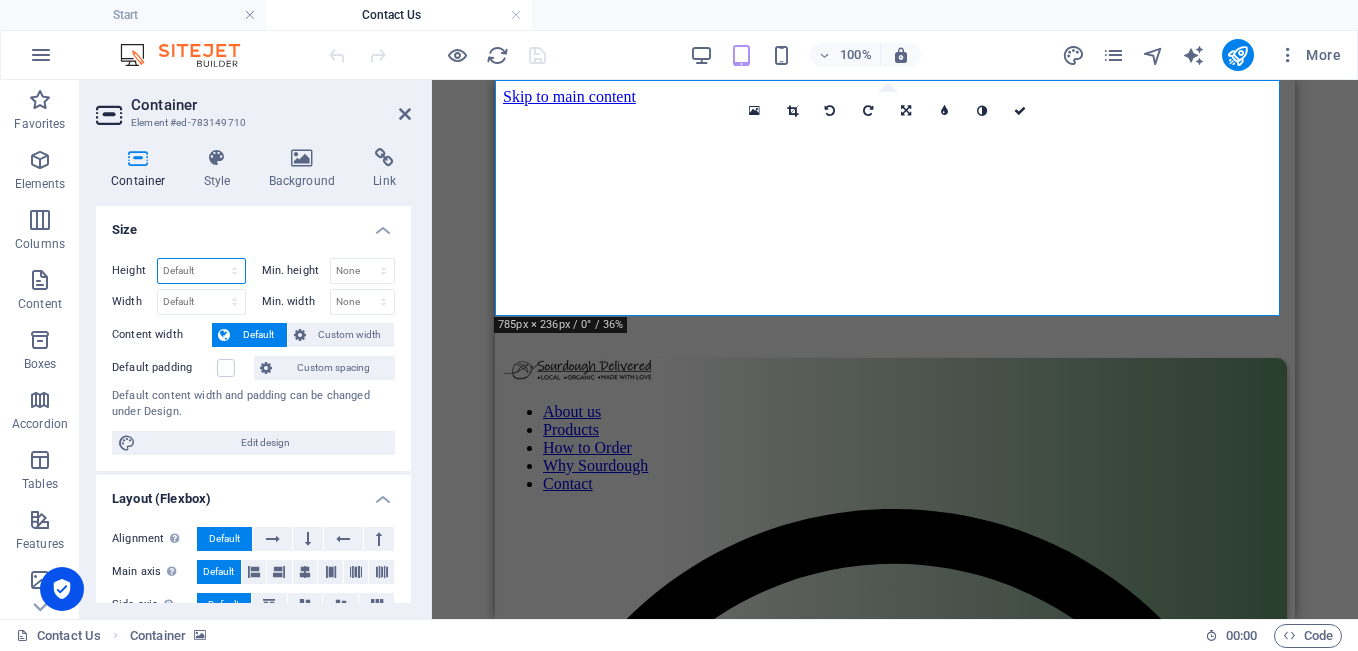 select on "px" 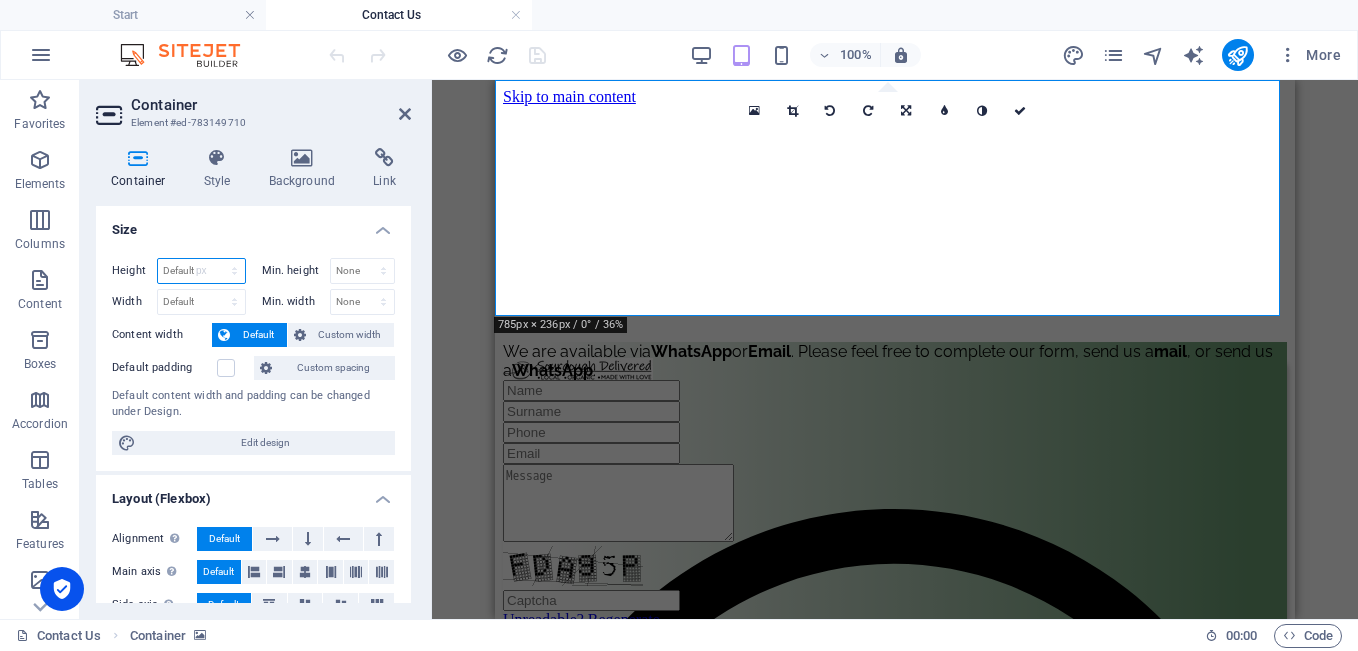 click on "Default px rem % vh vw" at bounding box center [201, 271] 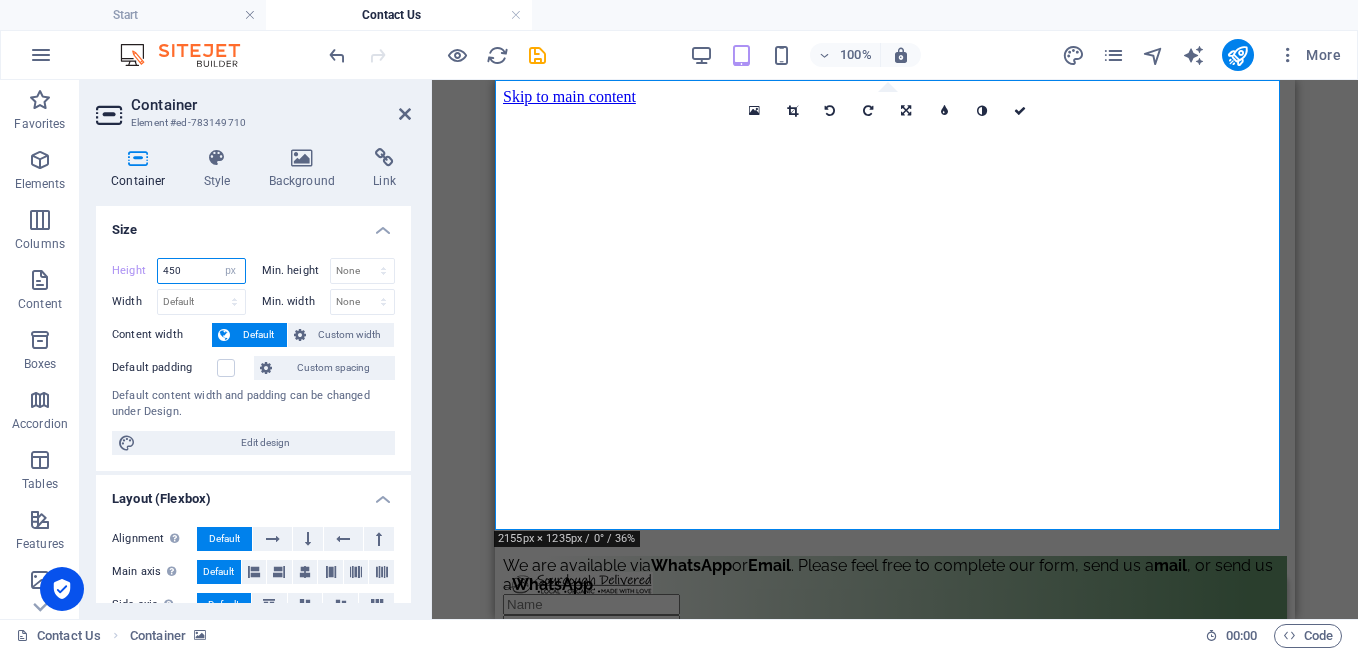 drag, startPoint x: 191, startPoint y: 263, endPoint x: 150, endPoint y: 265, distance: 41.04875 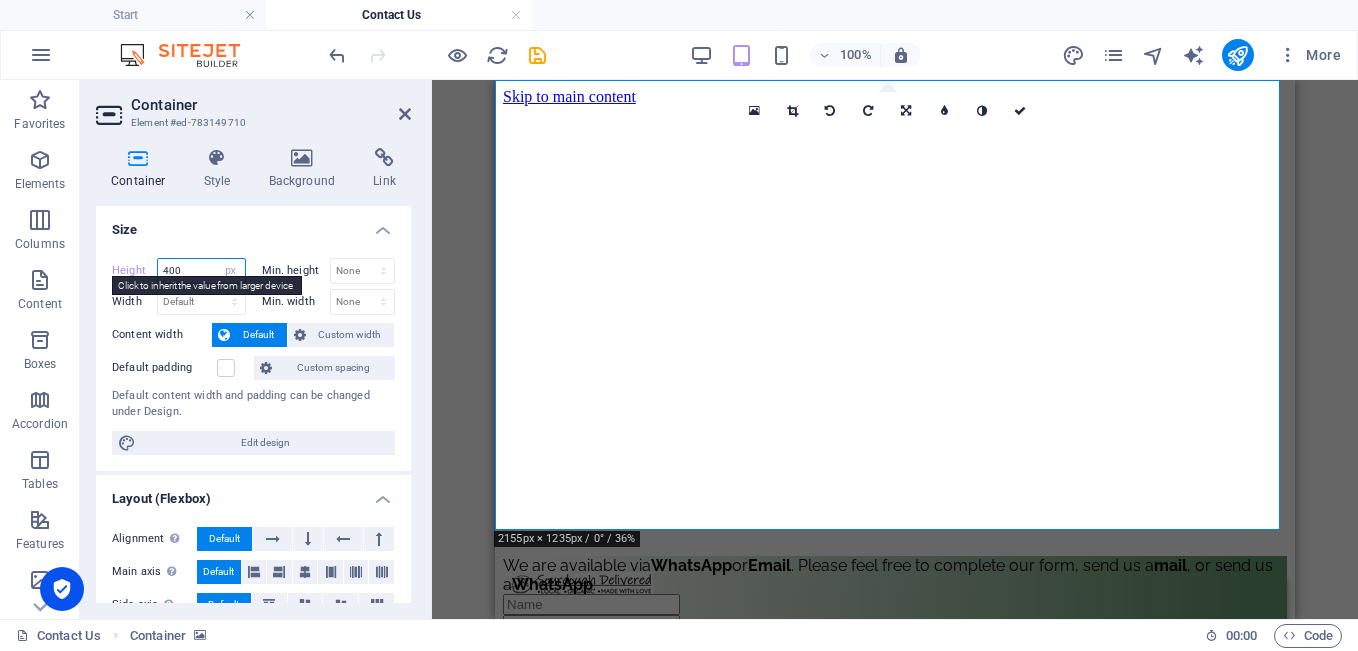 type on "400" 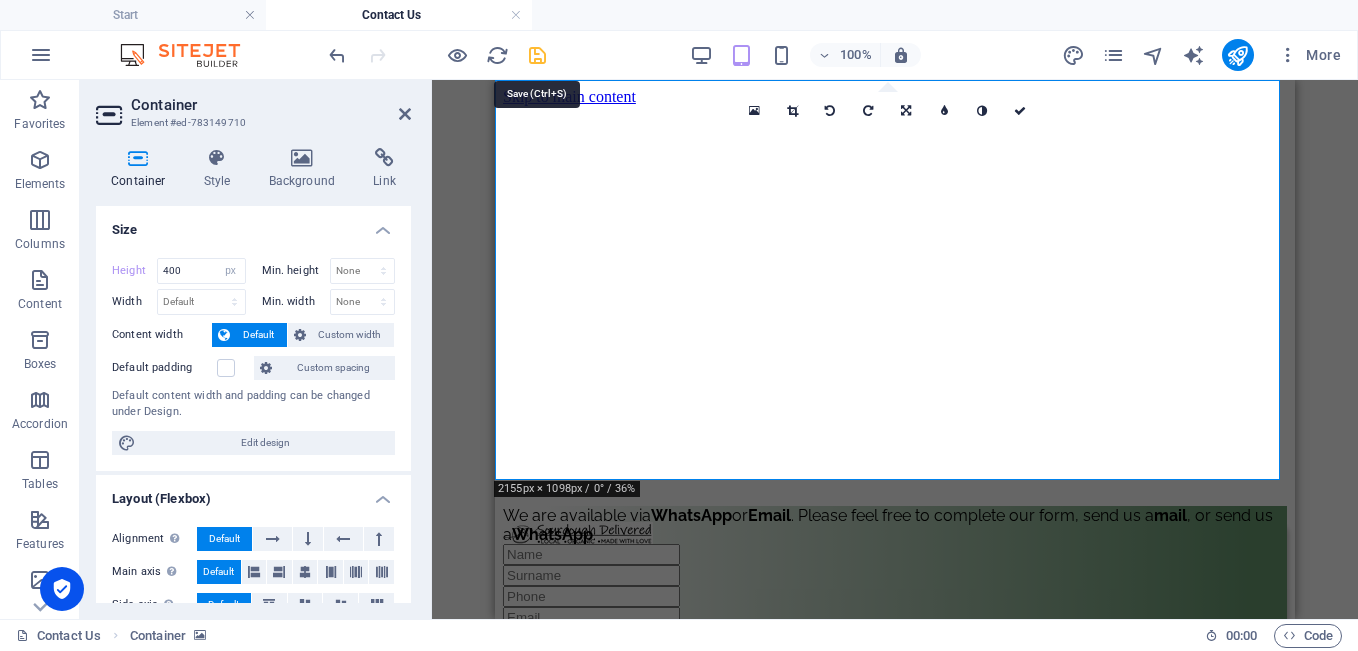 click at bounding box center (537, 55) 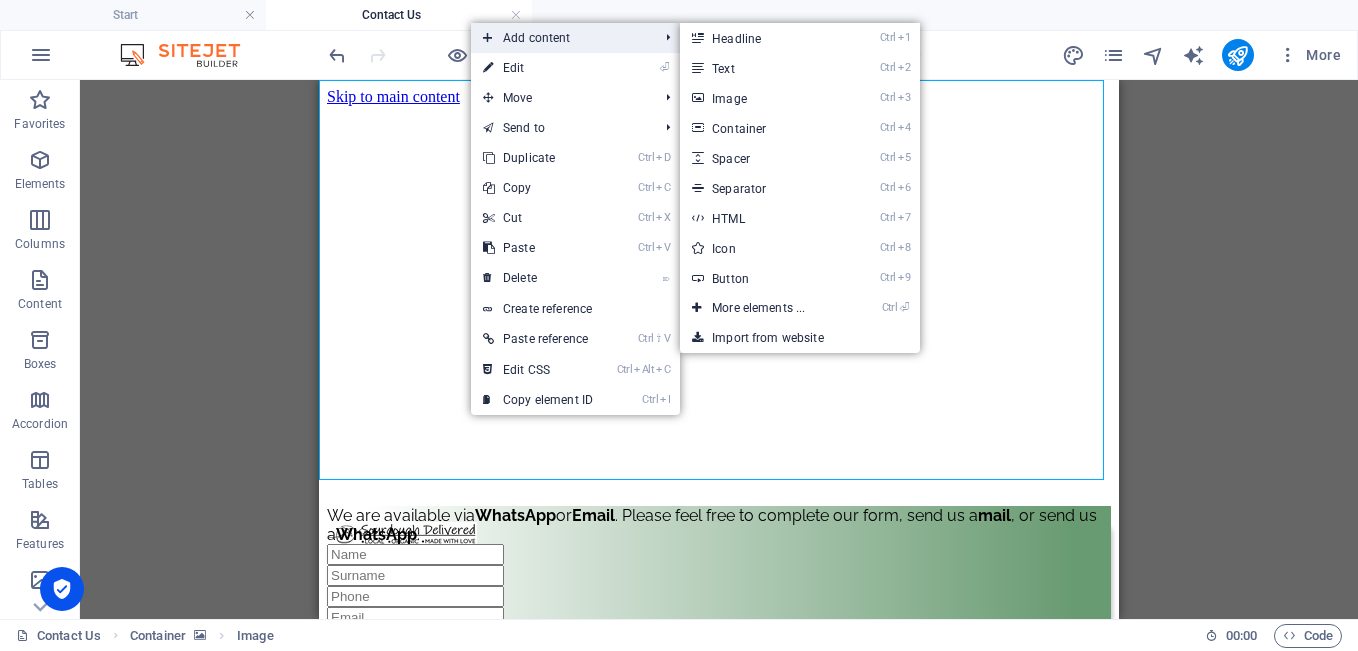 click on "Add content" at bounding box center [560, 38] 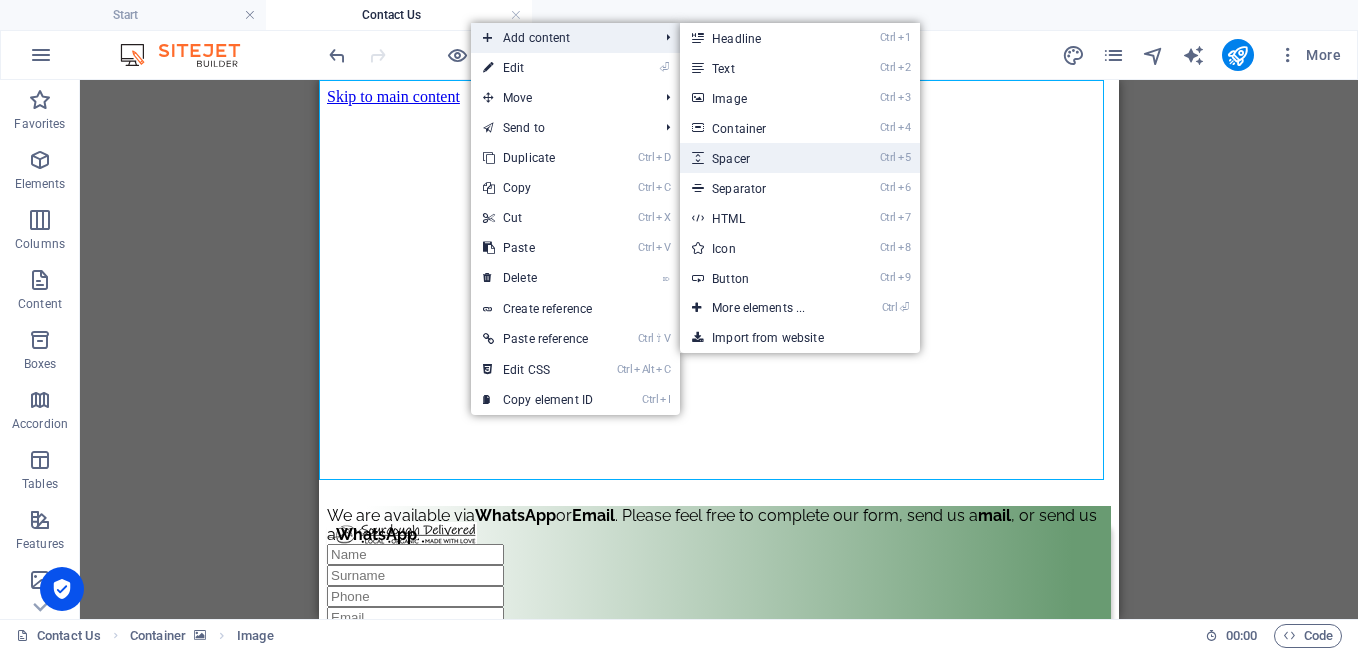 click on "Ctrl 5  Spacer" at bounding box center [762, 158] 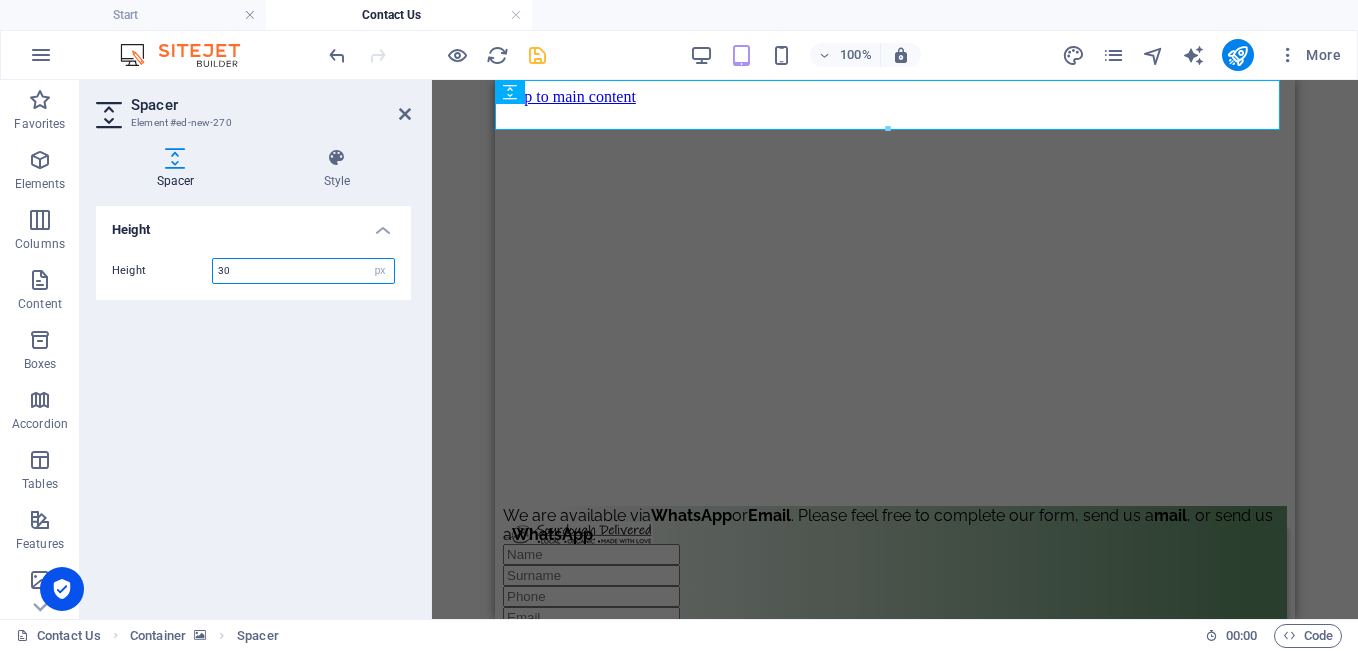 type on "30" 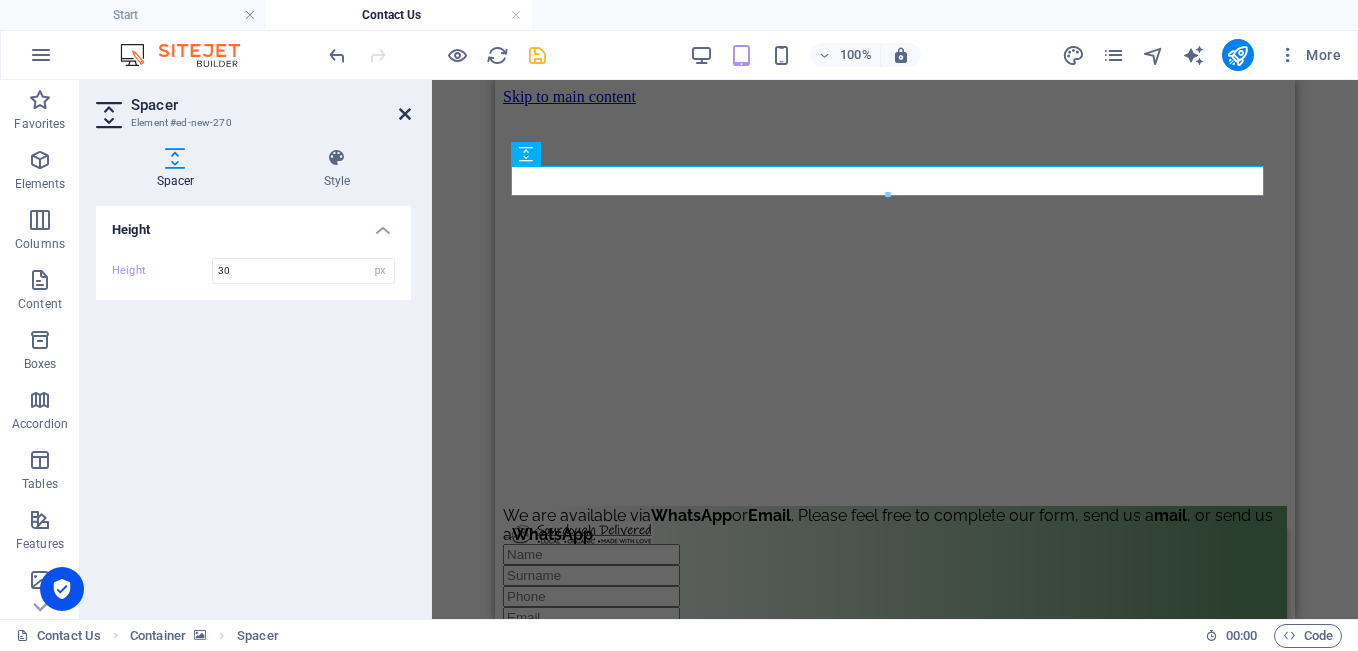 click at bounding box center (405, 114) 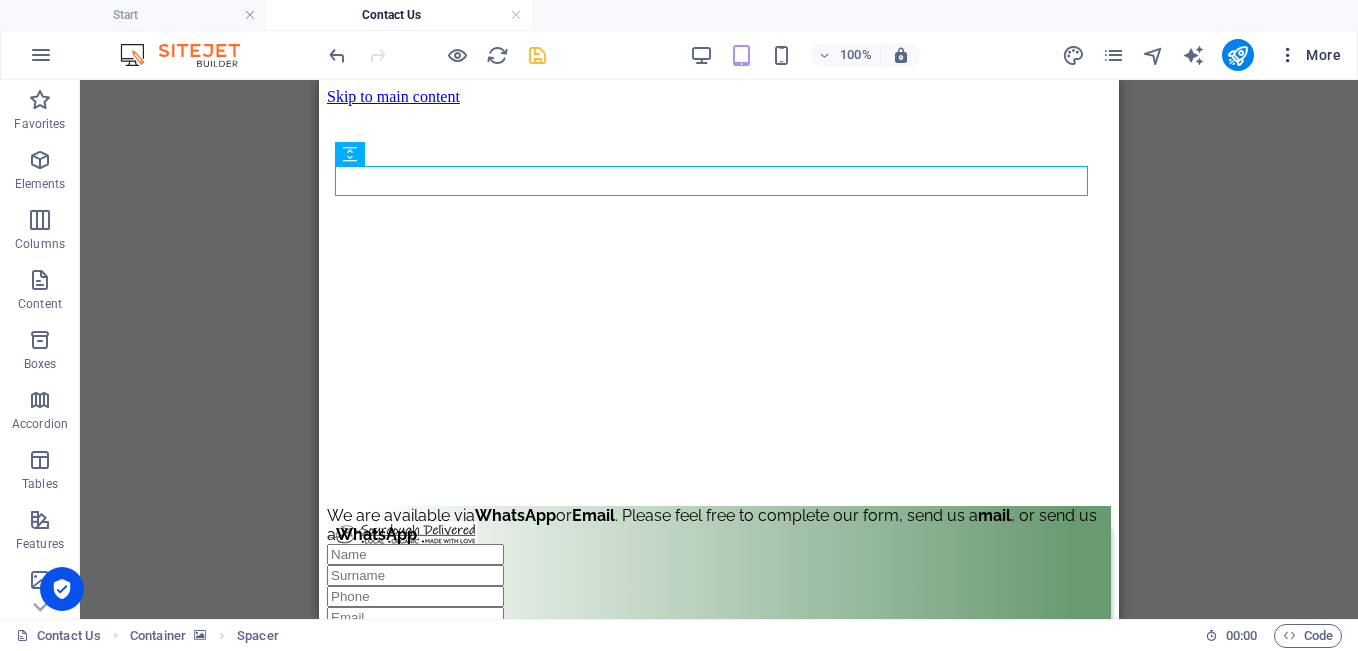 click on "More" at bounding box center (1309, 55) 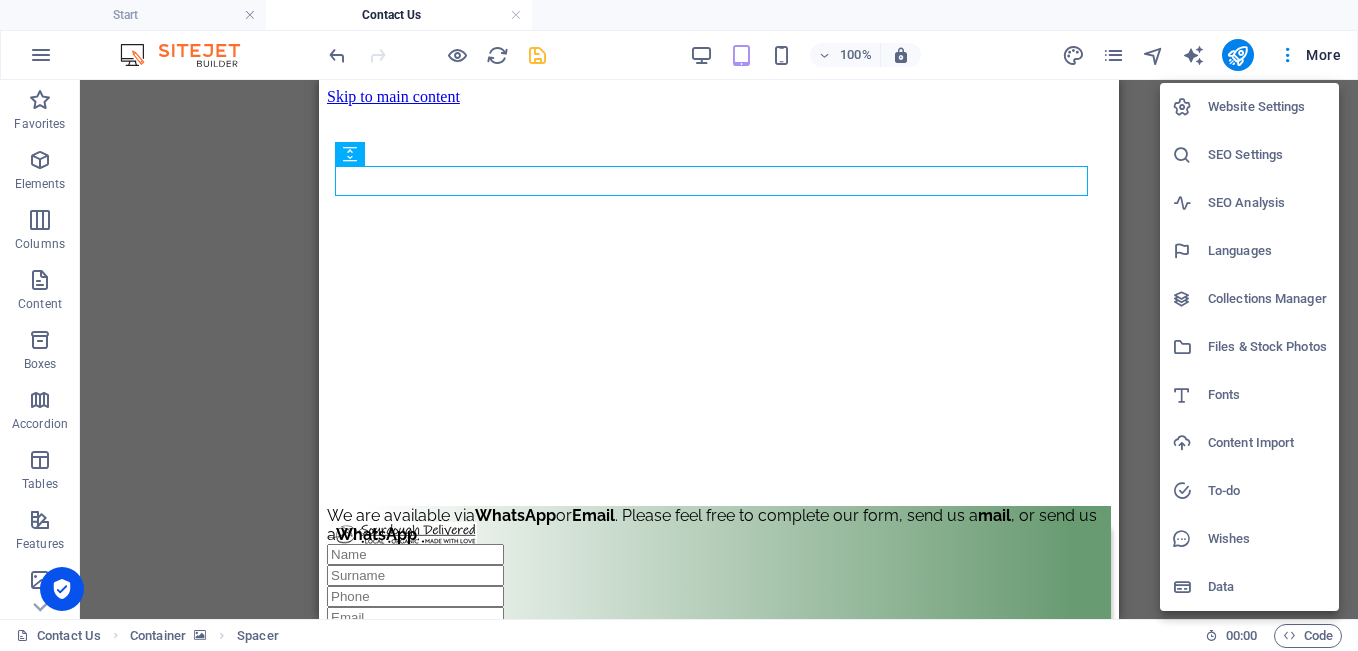 click on "SEO Settings" at bounding box center (1267, 155) 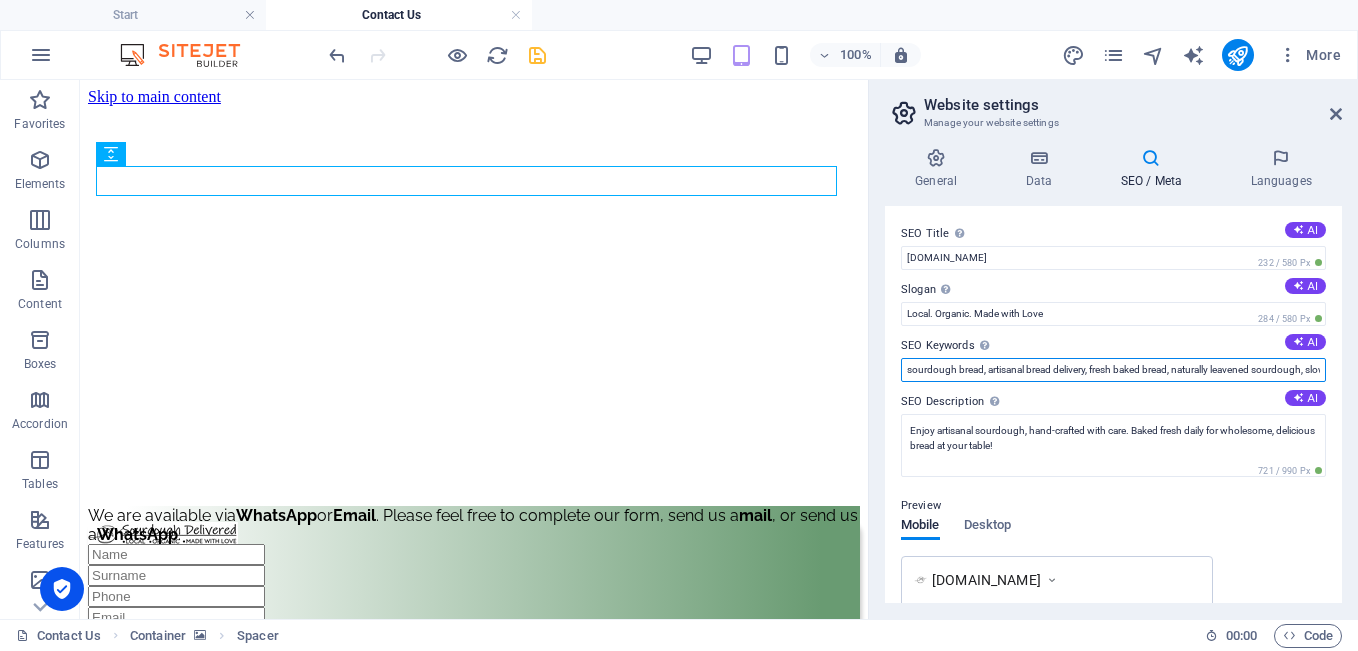 click on "sourdough bread, artisanal bread delivery, fresh baked bread, naturally leavened sourdough, slow fermented bread, homemade bread delivery" at bounding box center (1113, 370) 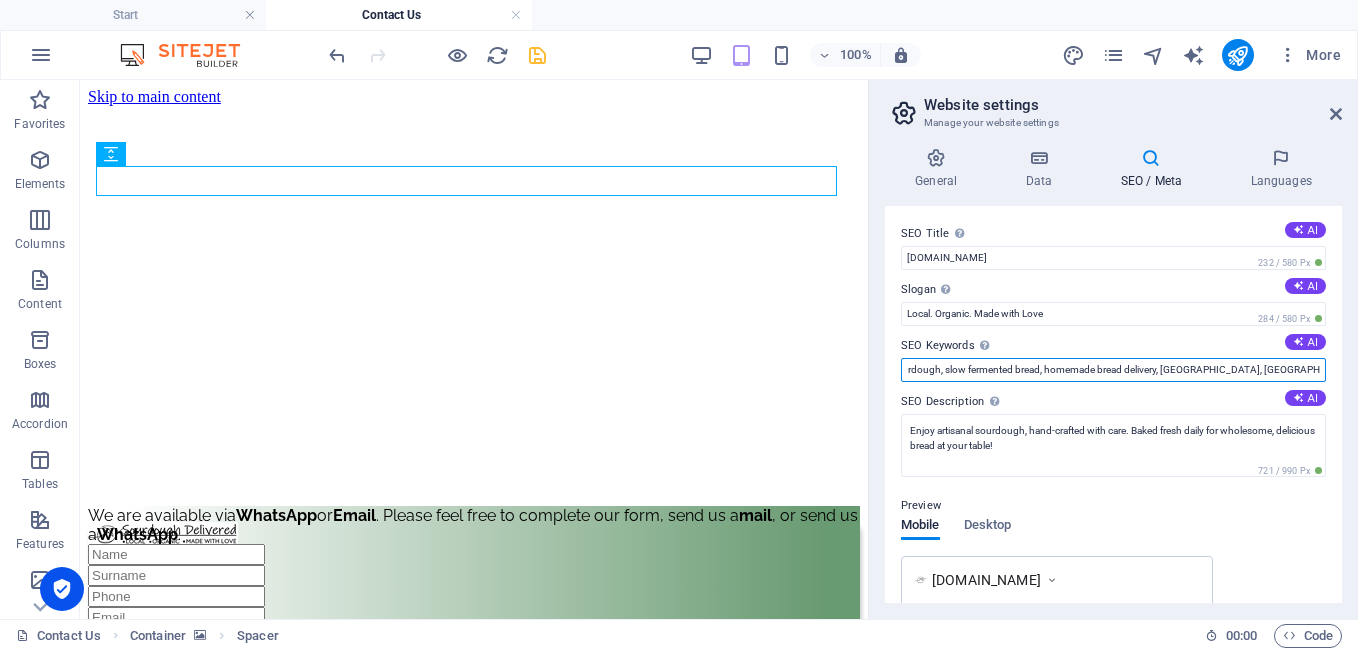 scroll, scrollTop: 0, scrollLeft: 362, axis: horizontal 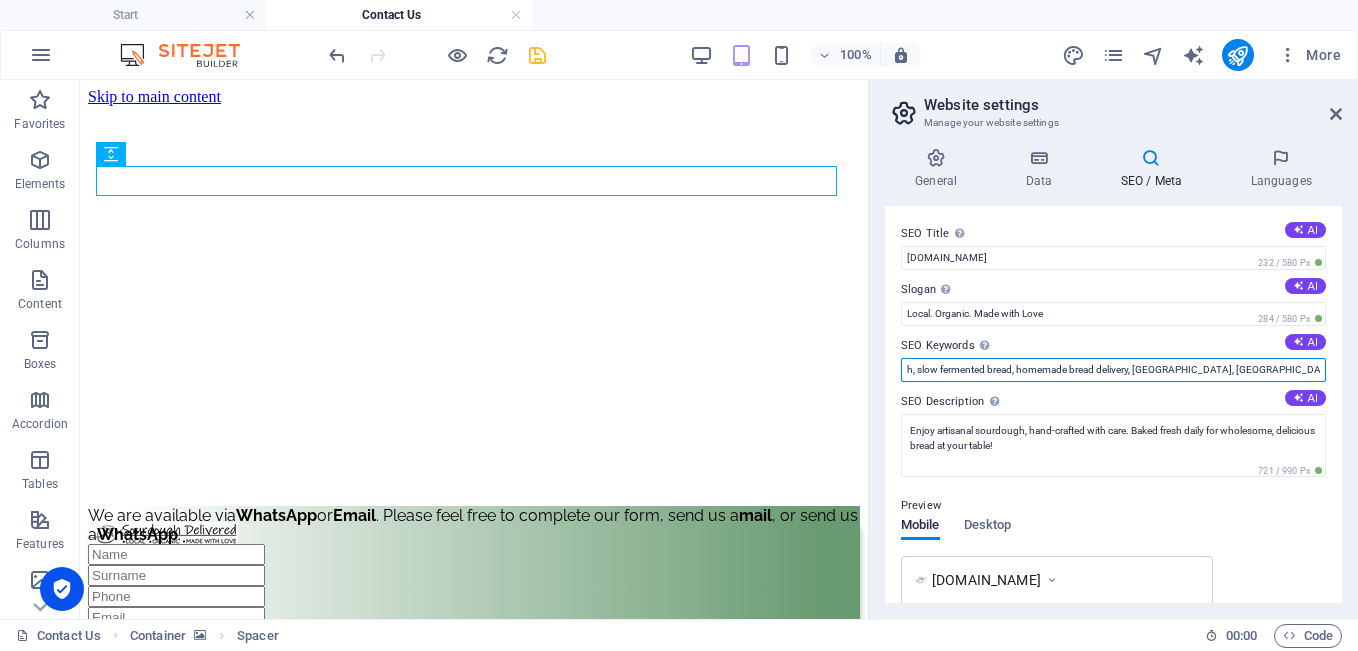 type on "sourdough bread, artisanal bread delivery, fresh baked bread, naturally leavened sourdough, slow fermented bread, homemade bread delivery, Sandton, [GEOGRAPHIC_DATA], [GEOGRAPHIC_DATA], Midrand" 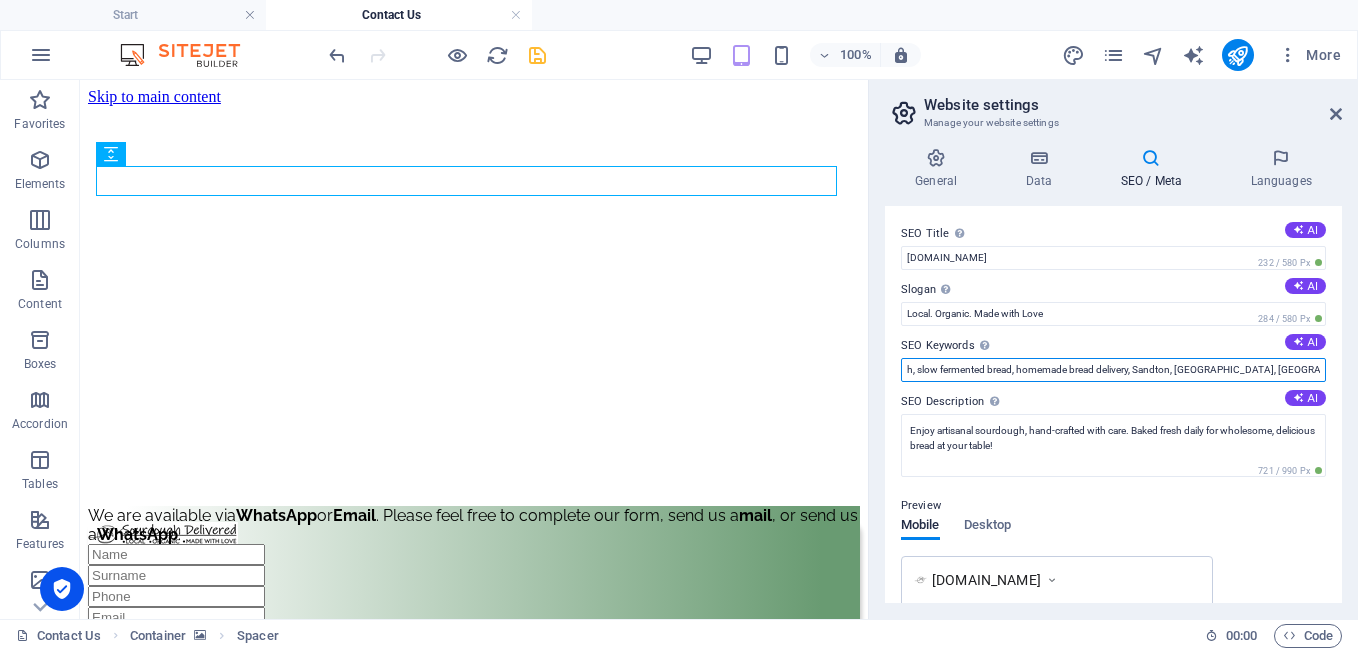 scroll, scrollTop: 0, scrollLeft: 399, axis: horizontal 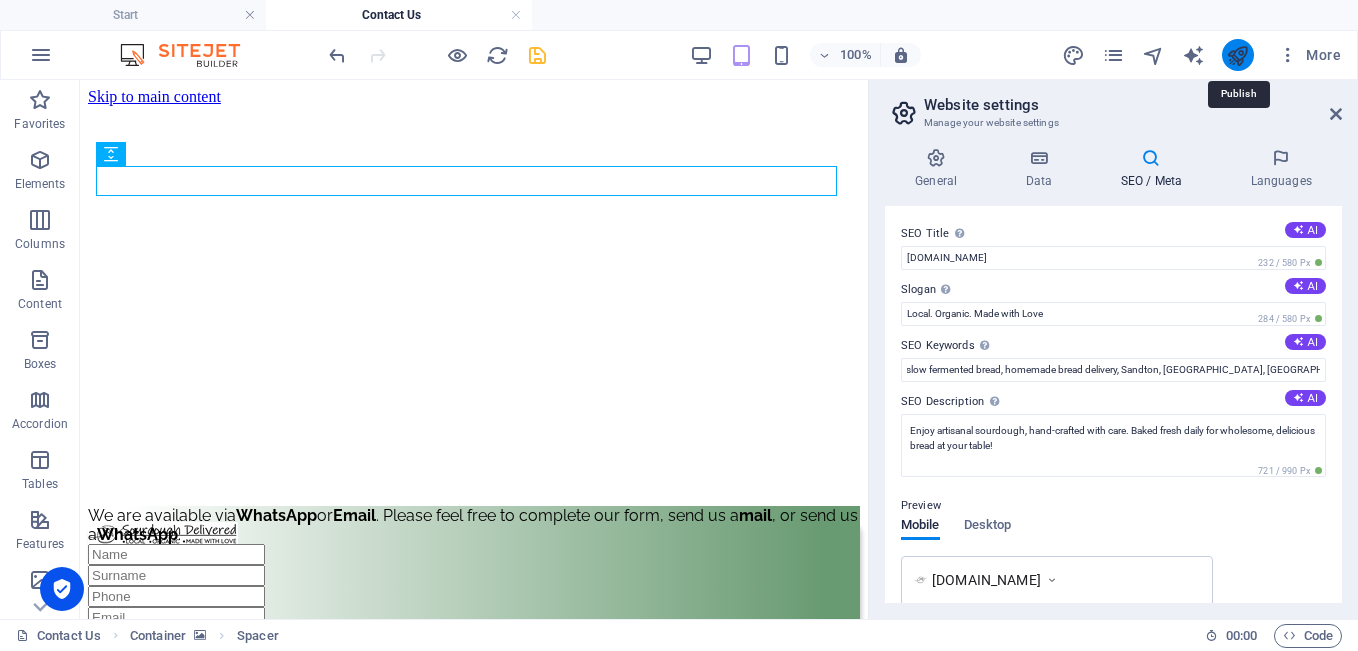 click at bounding box center (1237, 55) 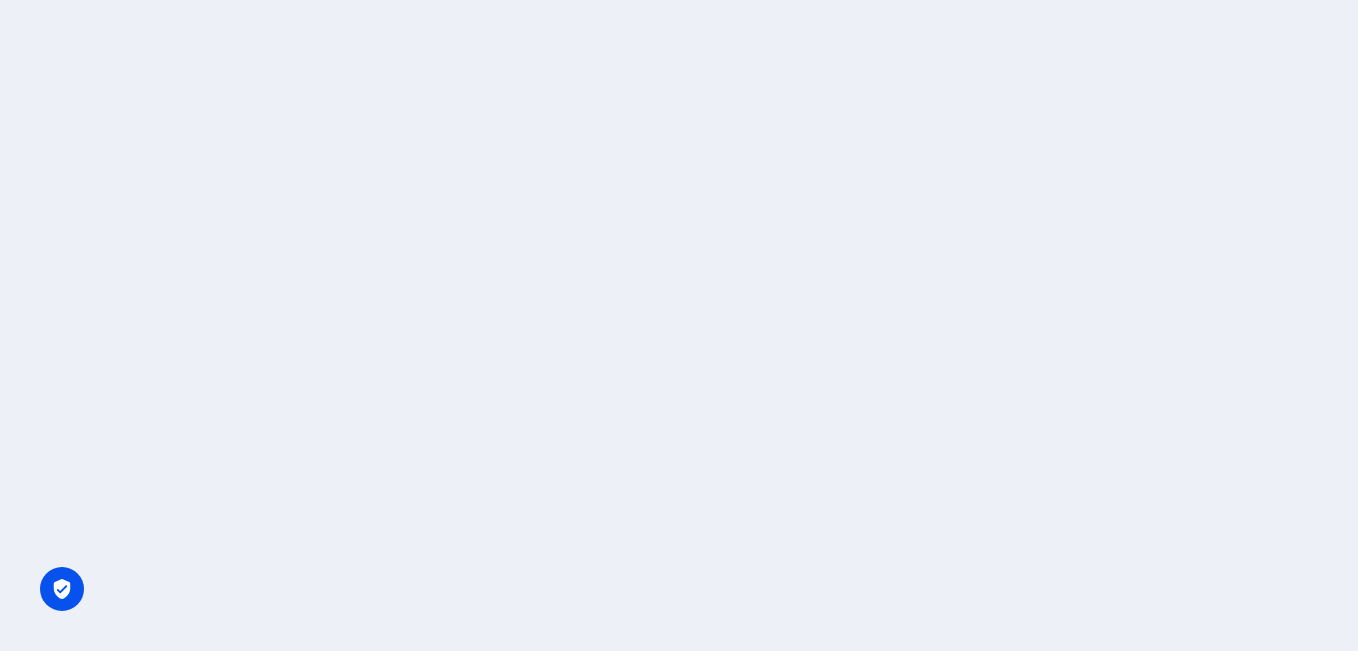 scroll, scrollTop: 0, scrollLeft: 0, axis: both 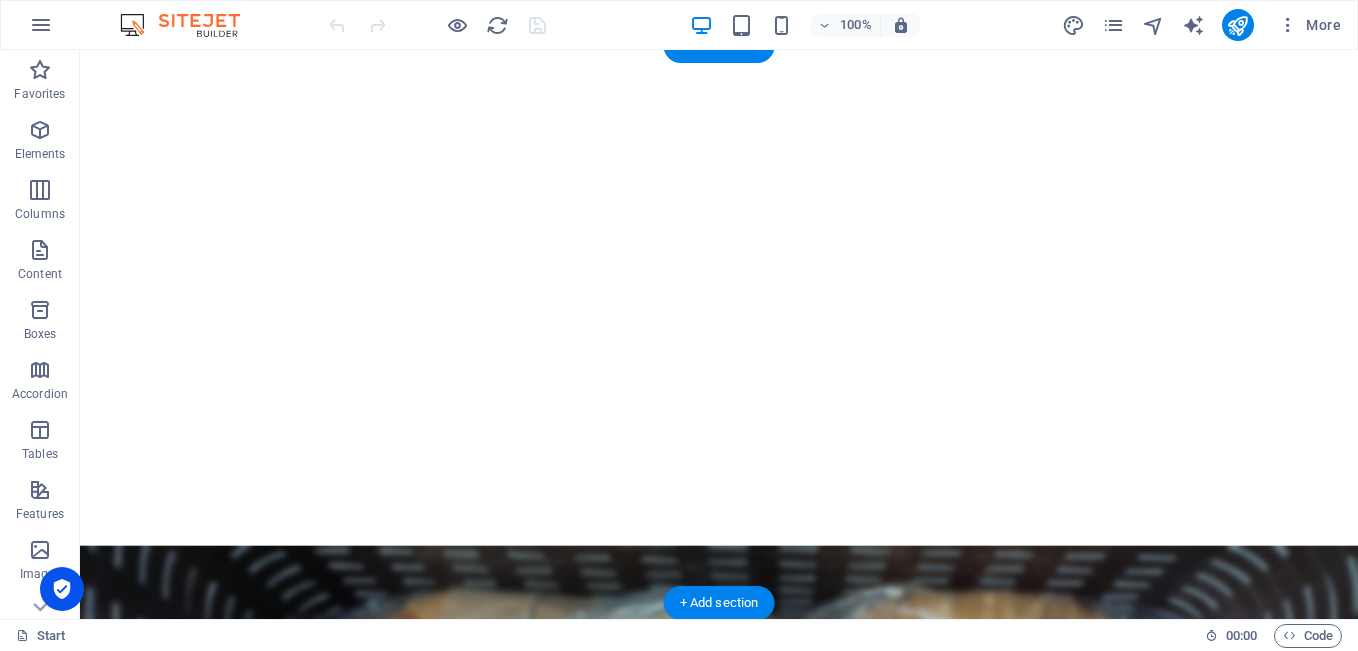 click at bounding box center [719, 1506] 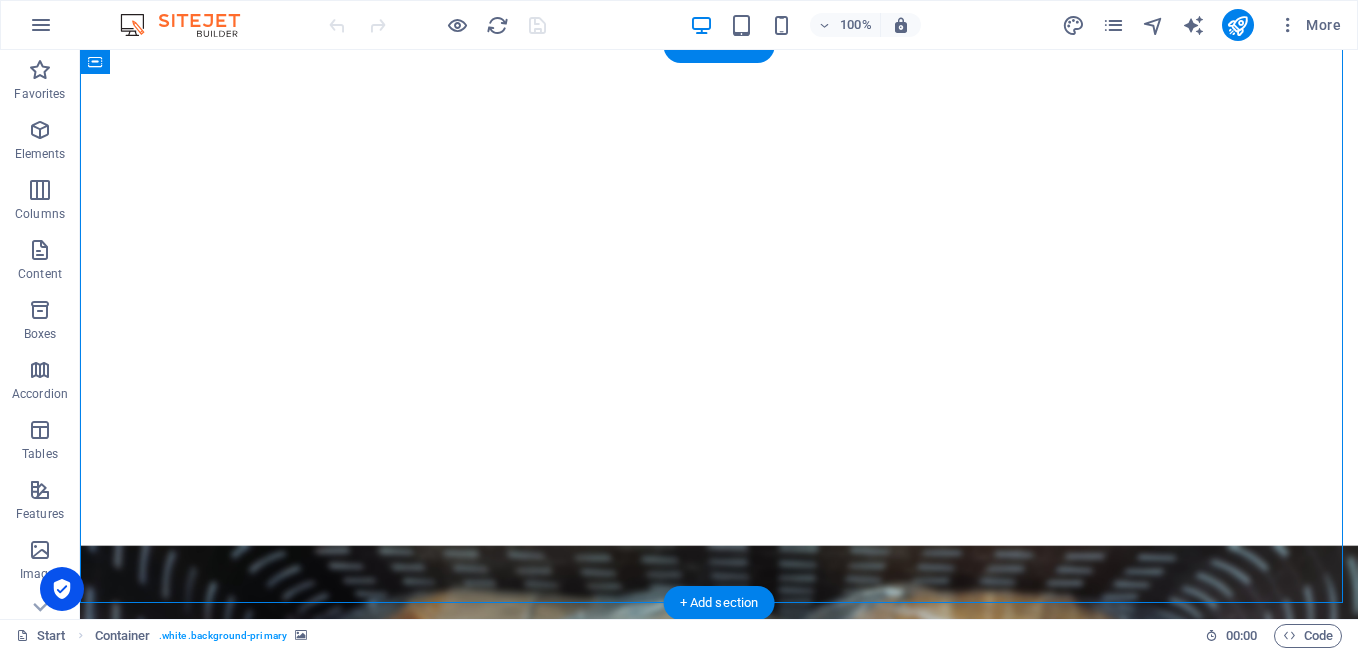 click at bounding box center [719, 1506] 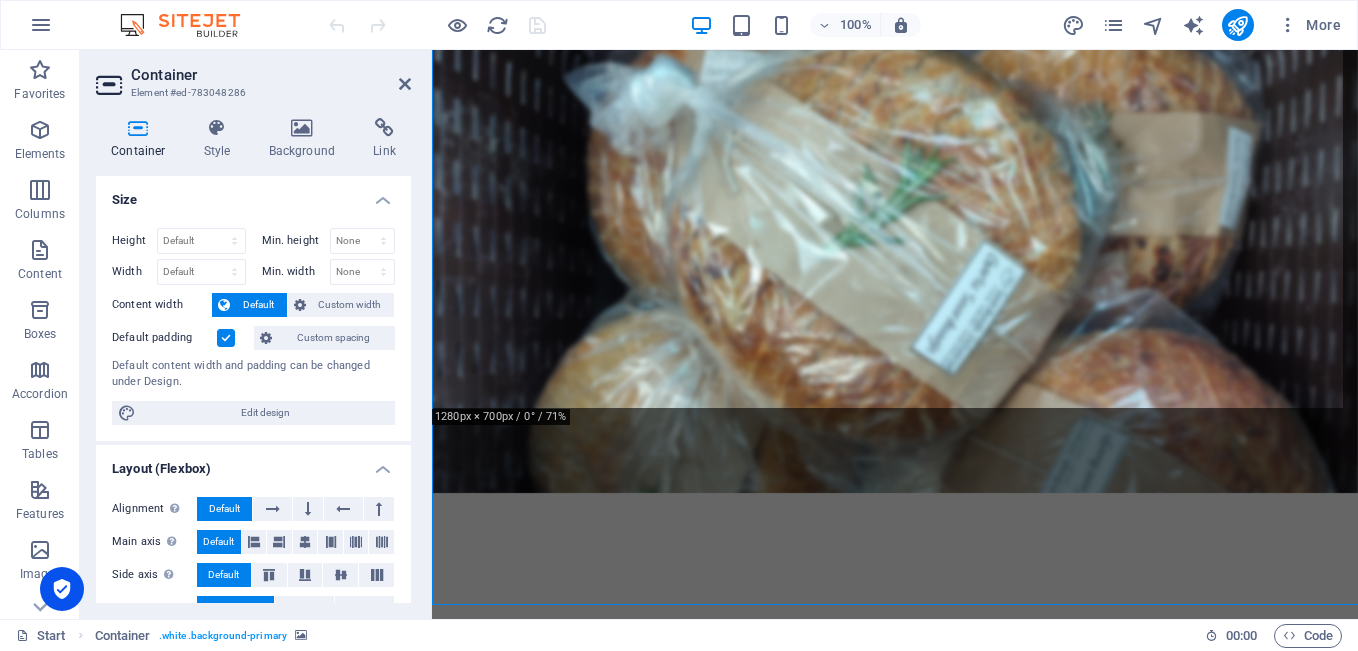 scroll, scrollTop: 1557, scrollLeft: 0, axis: vertical 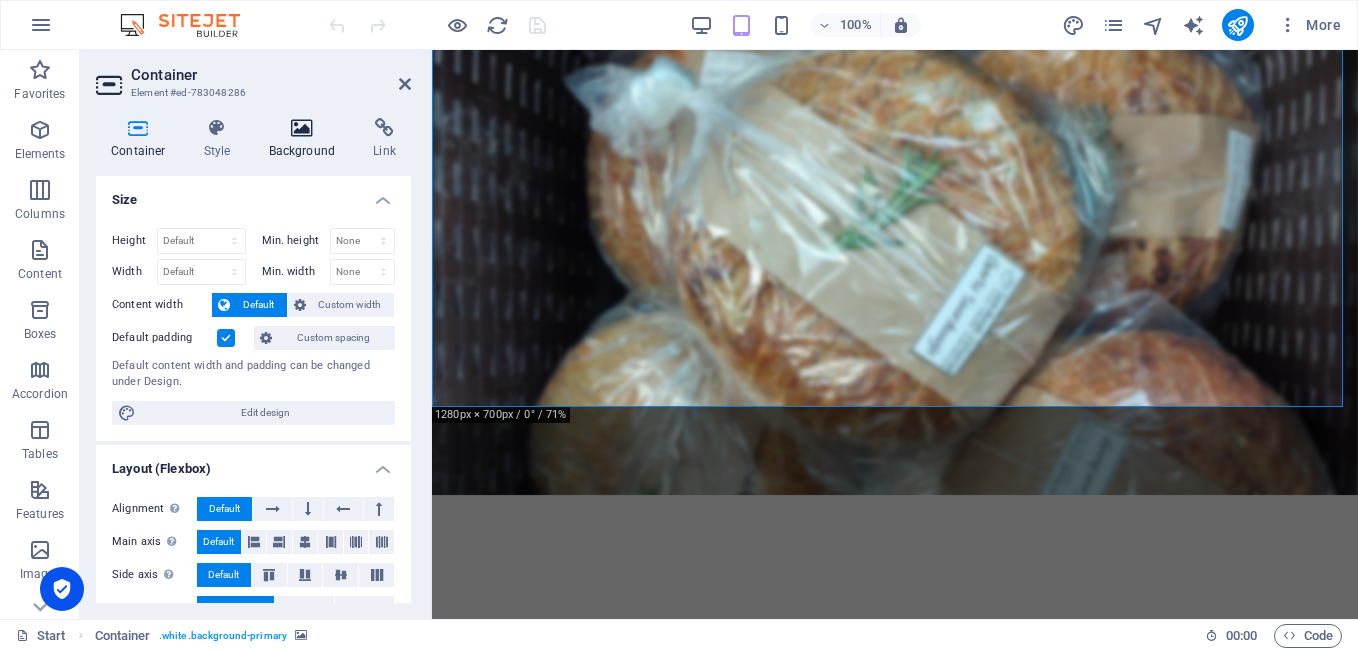 click at bounding box center [302, 128] 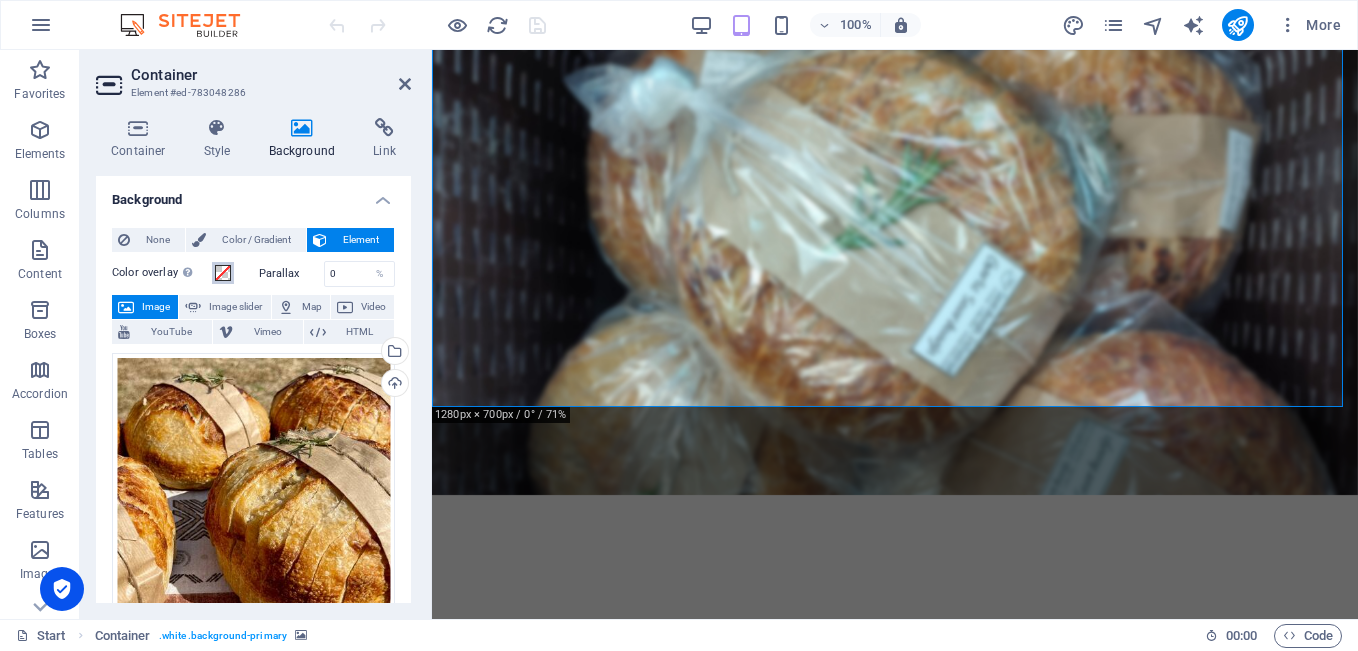 click at bounding box center (223, 273) 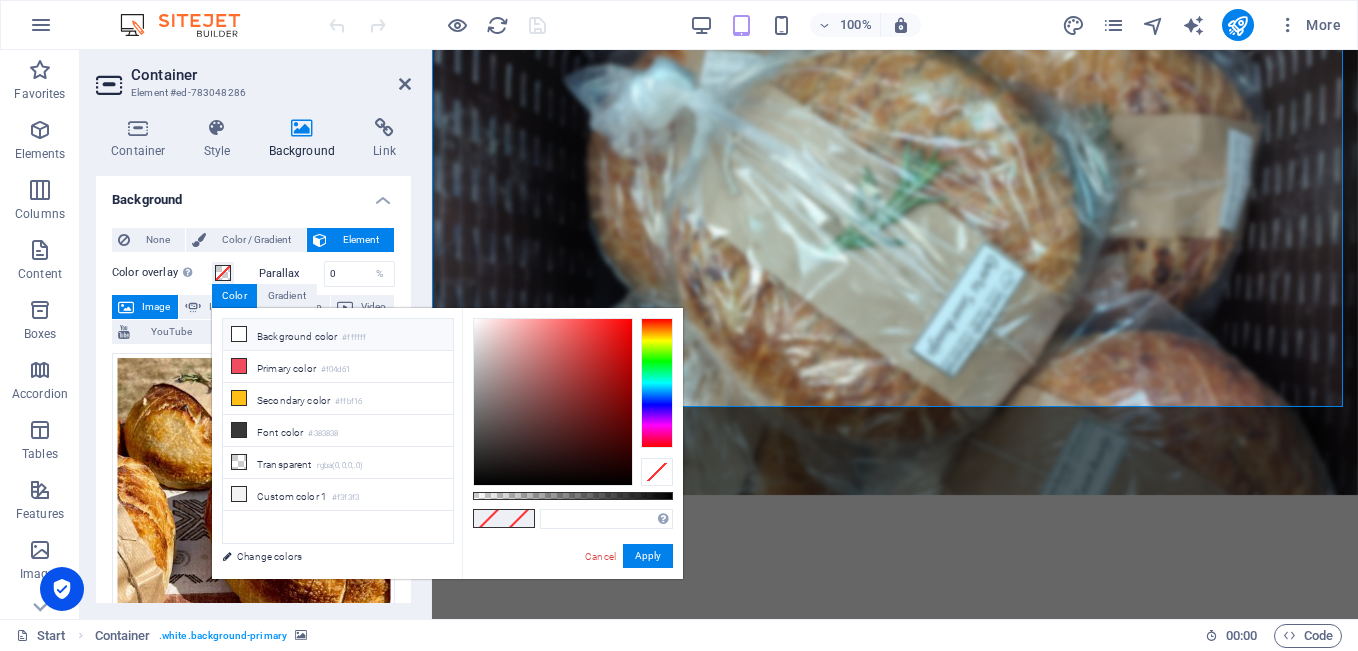 click at bounding box center (239, 334) 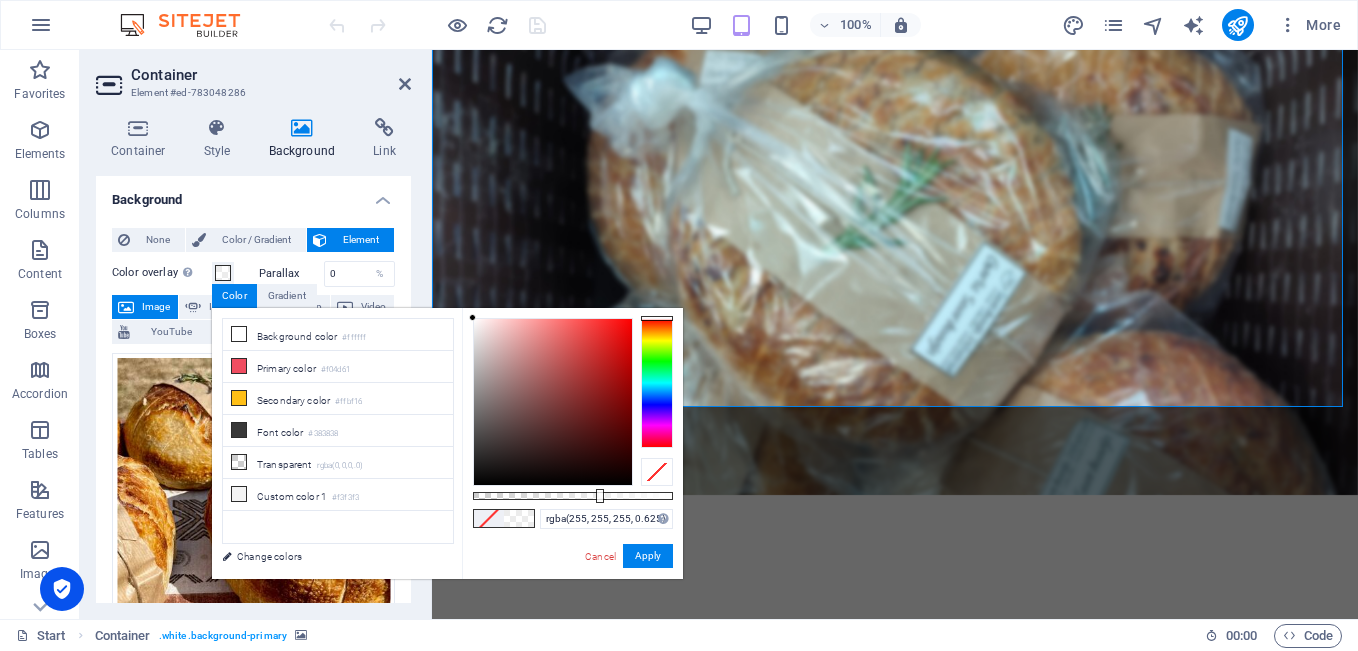 click at bounding box center (573, 496) 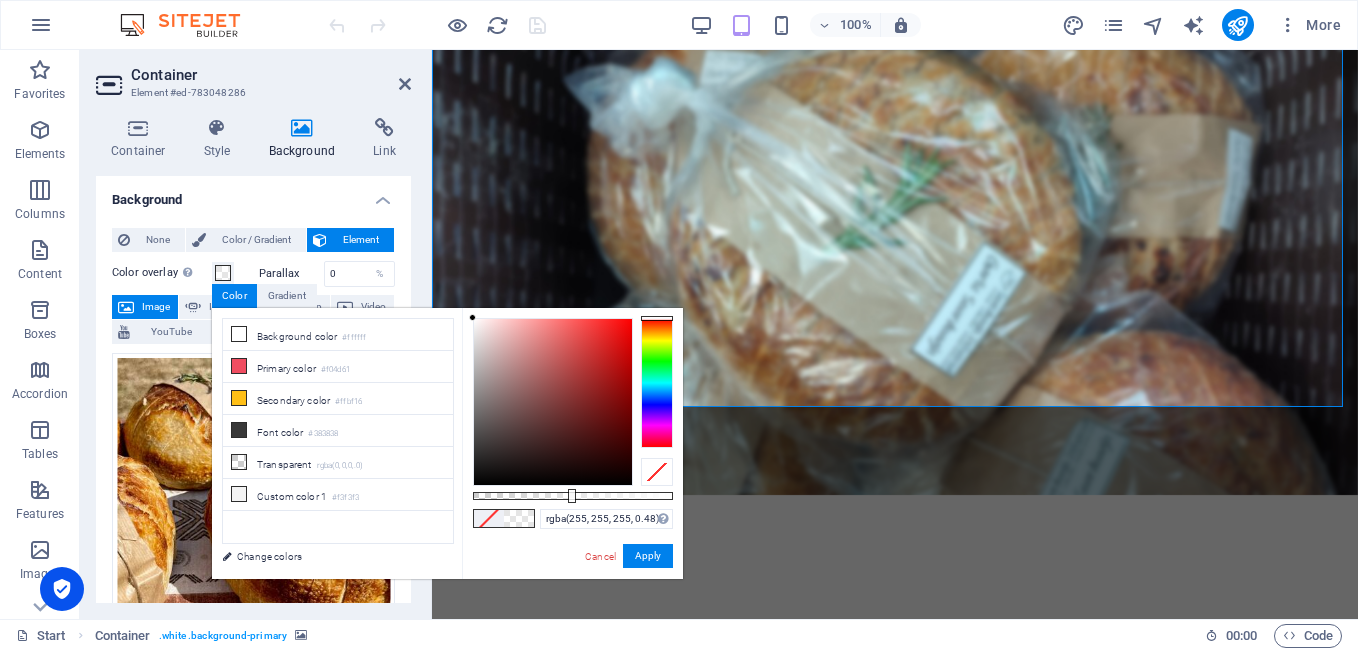 type on "rgba(255, 255, 255, 0.47)" 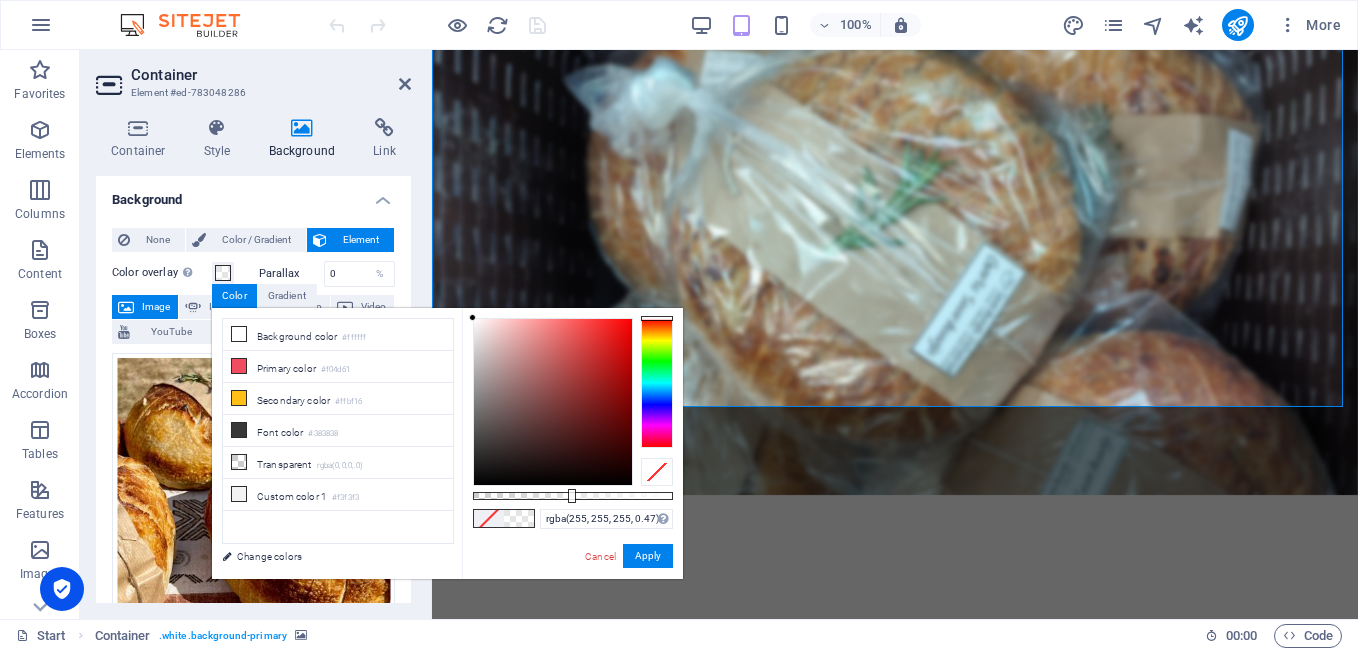drag, startPoint x: 598, startPoint y: 494, endPoint x: 567, endPoint y: 494, distance: 31 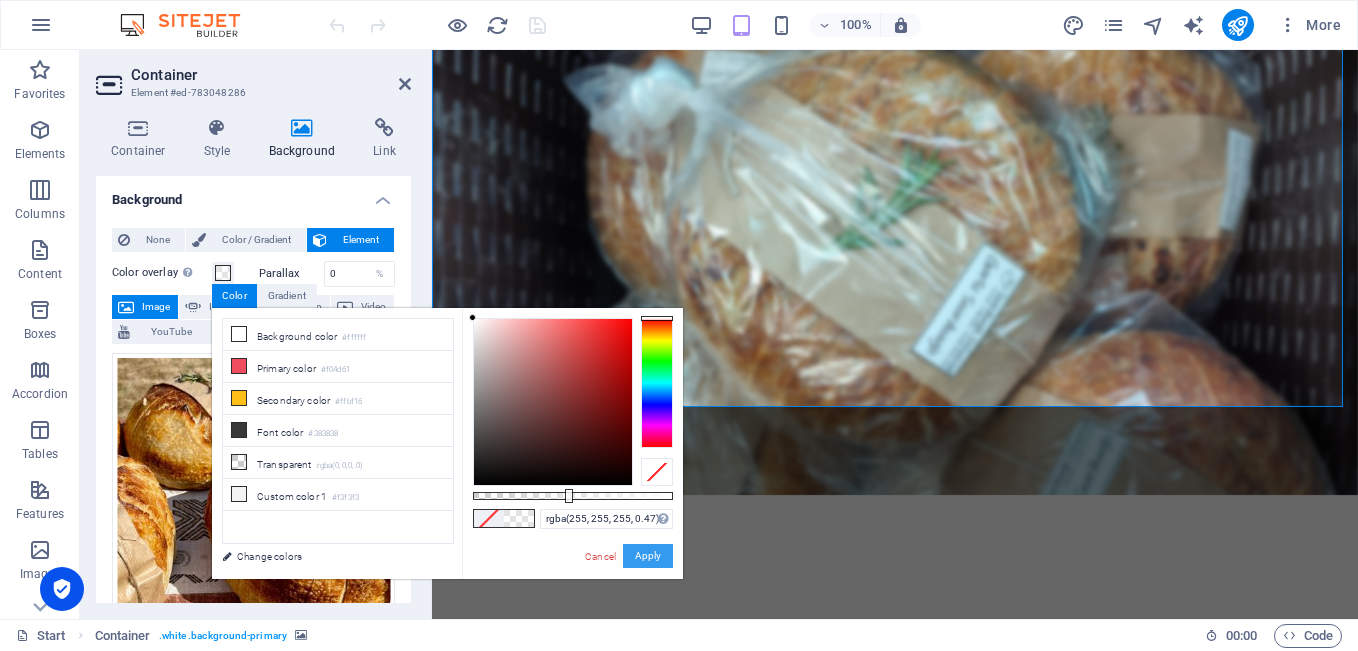 click on "Apply" at bounding box center (648, 556) 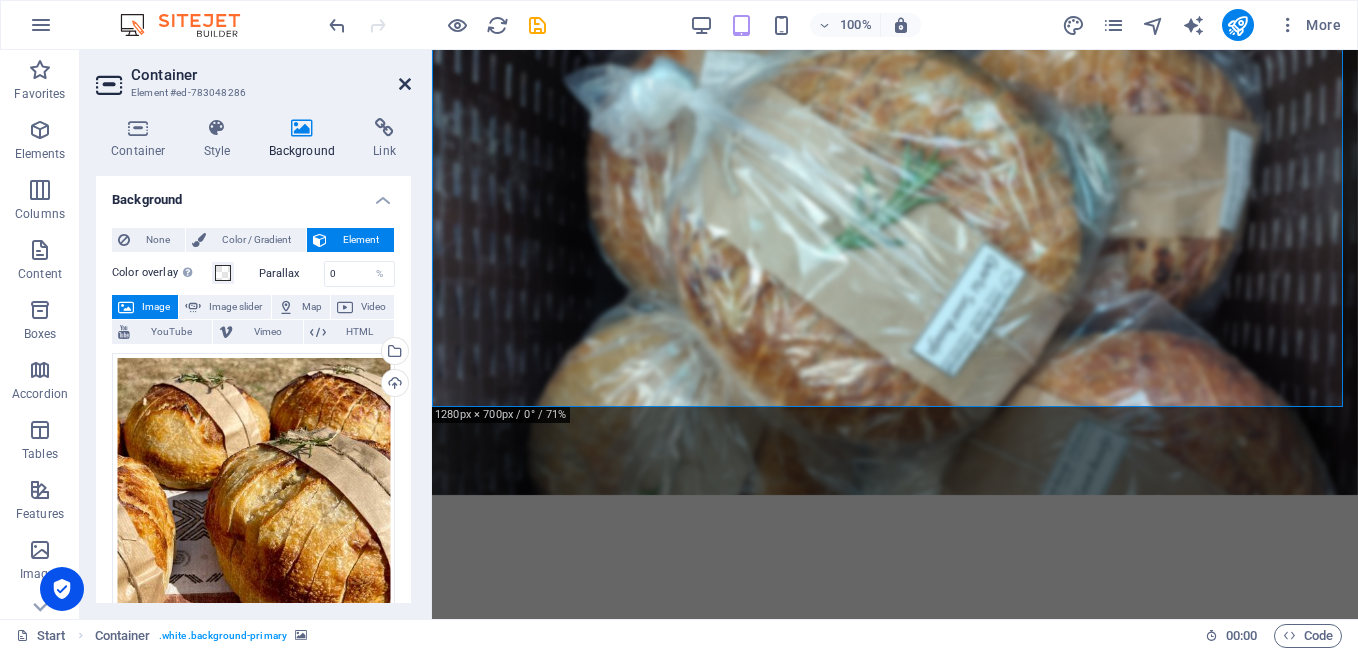 click at bounding box center (405, 84) 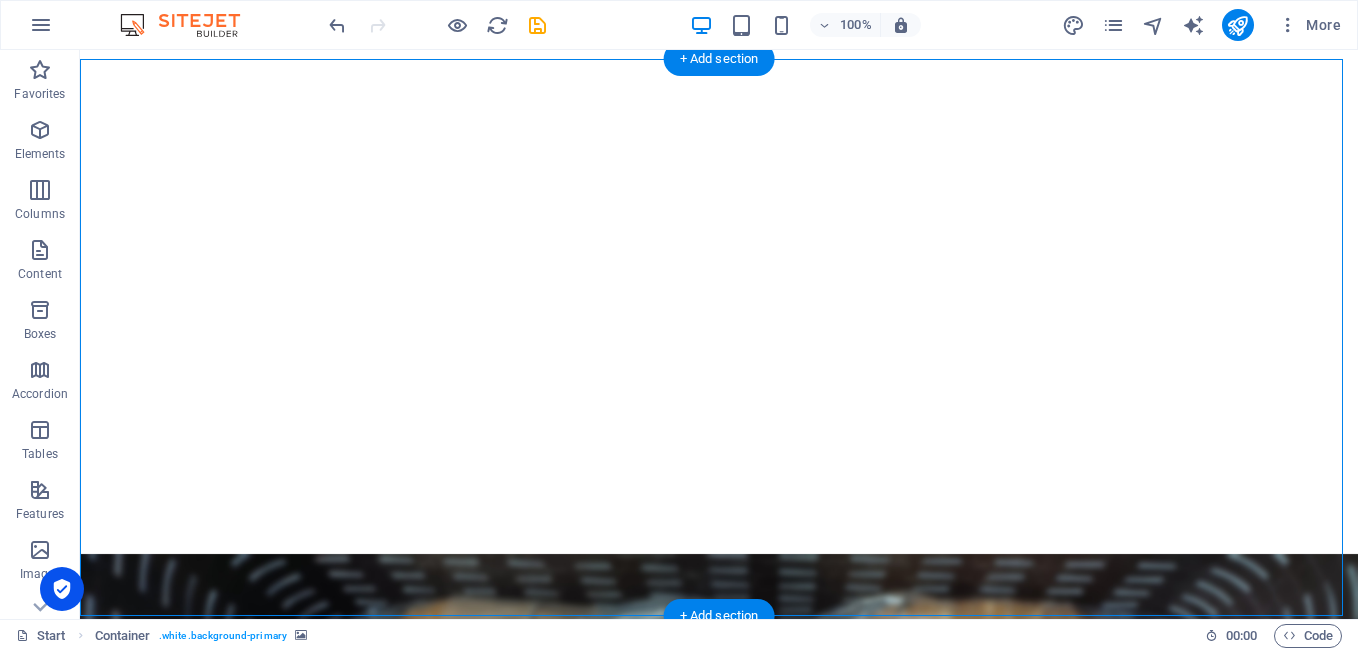 scroll, scrollTop: 1547, scrollLeft: 0, axis: vertical 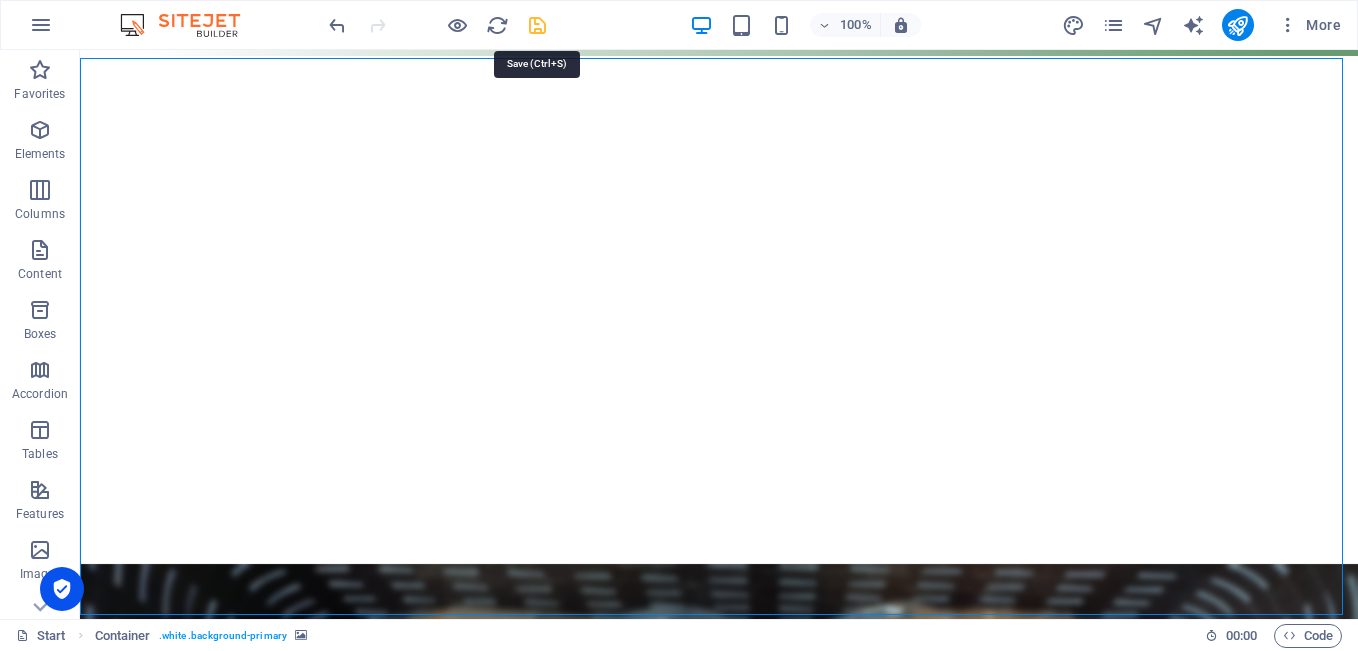 click at bounding box center [537, 25] 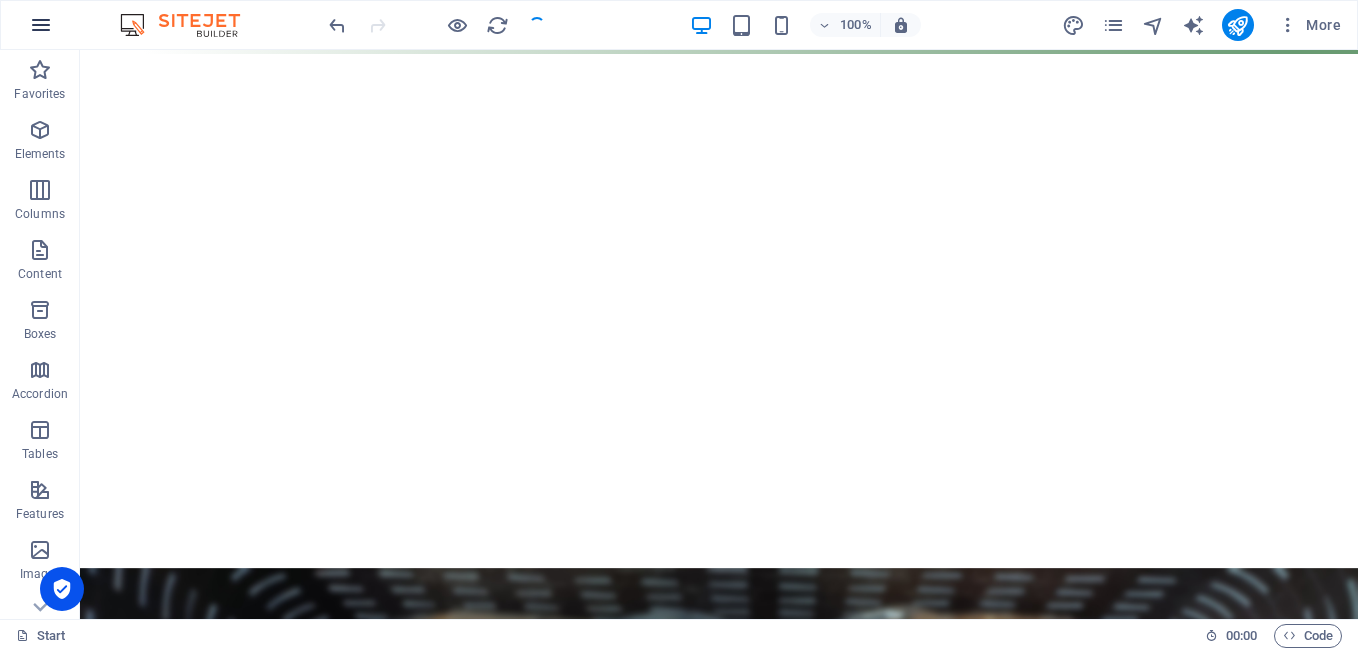 click at bounding box center (41, 25) 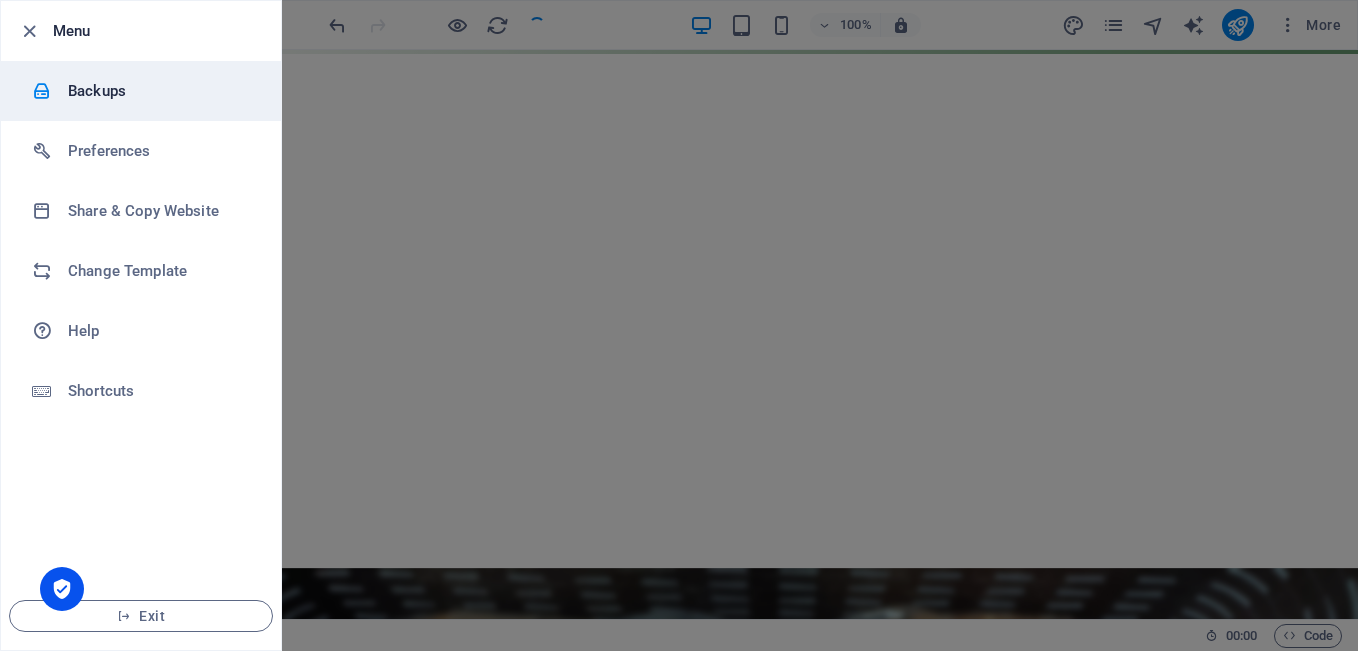 click on "Backups" at bounding box center (160, 91) 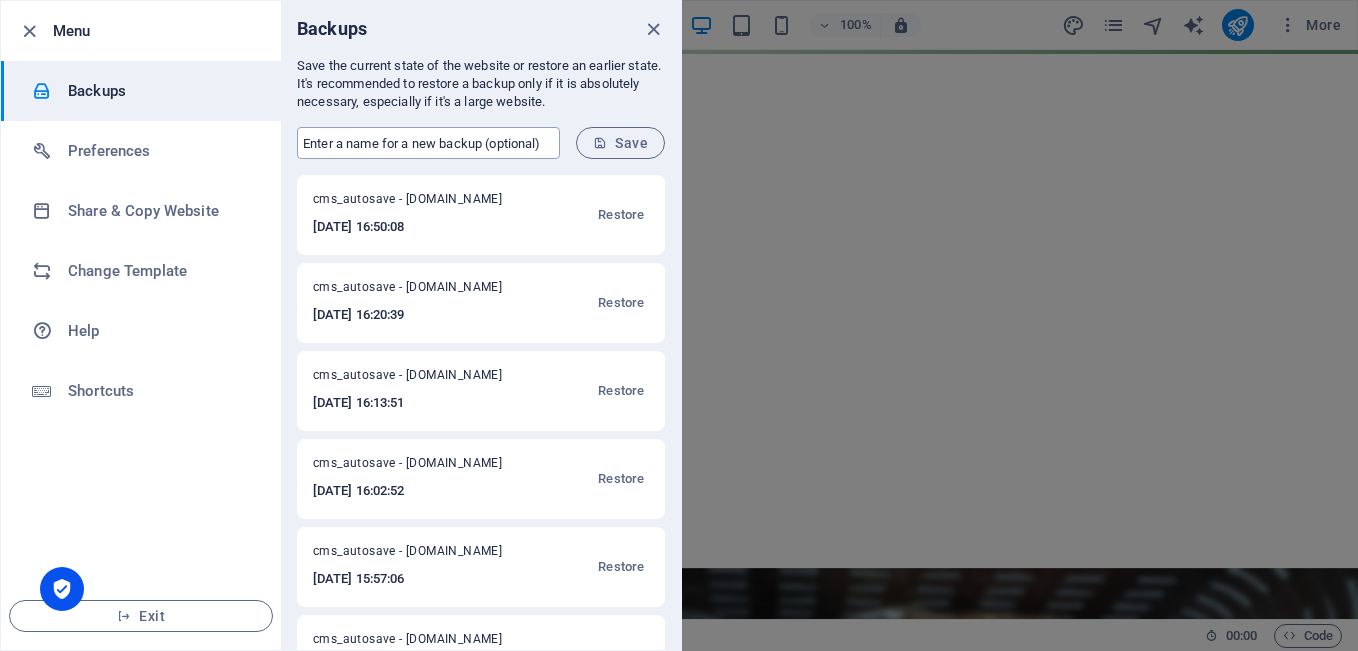 click at bounding box center (428, 143) 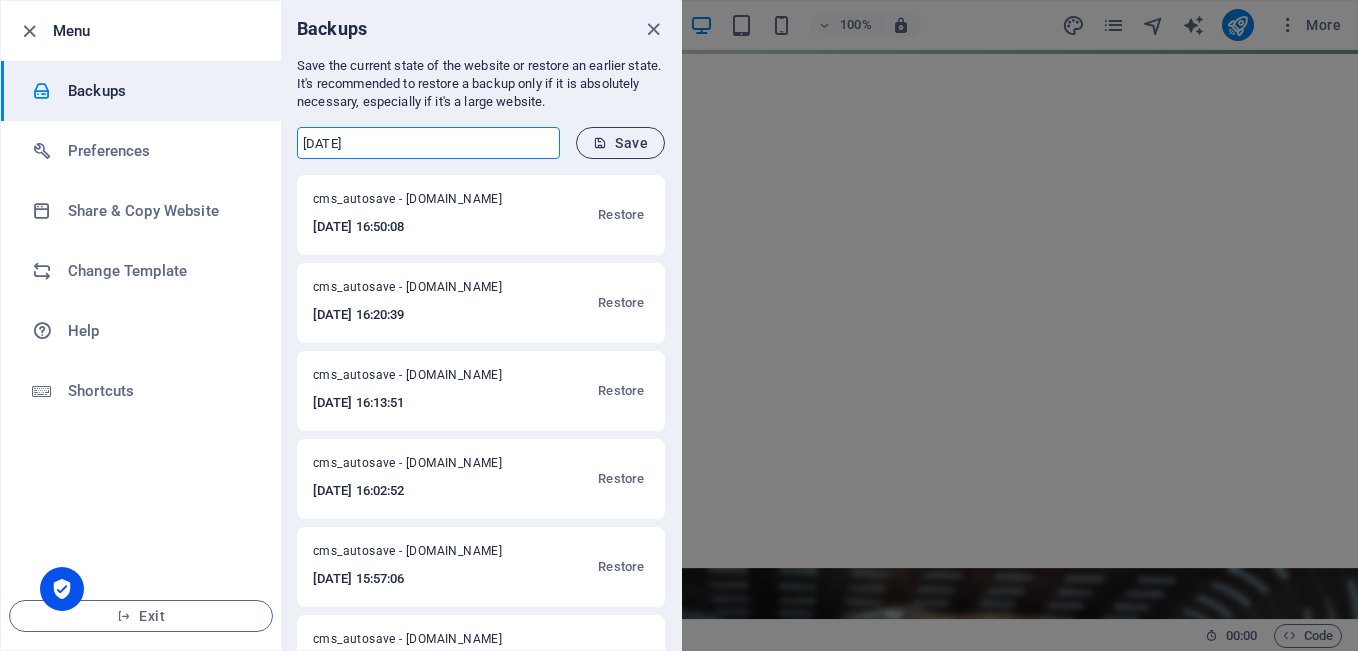 type on "Thursday" 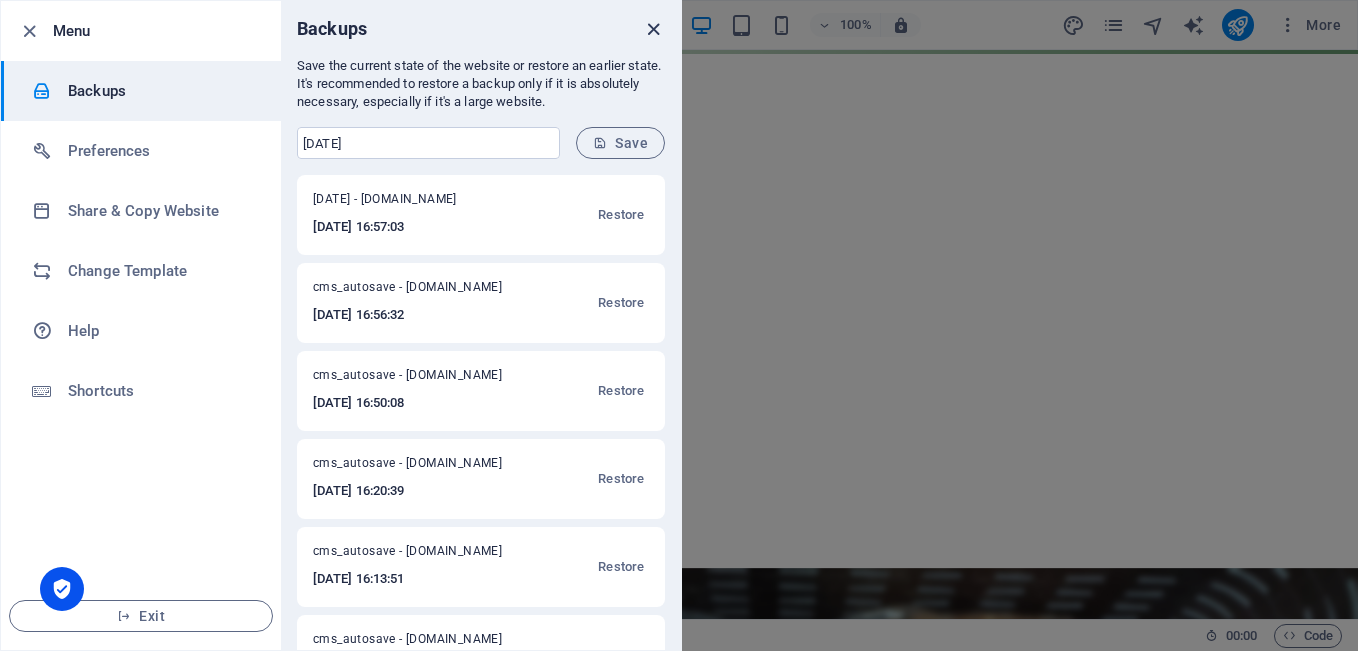 click at bounding box center [653, 29] 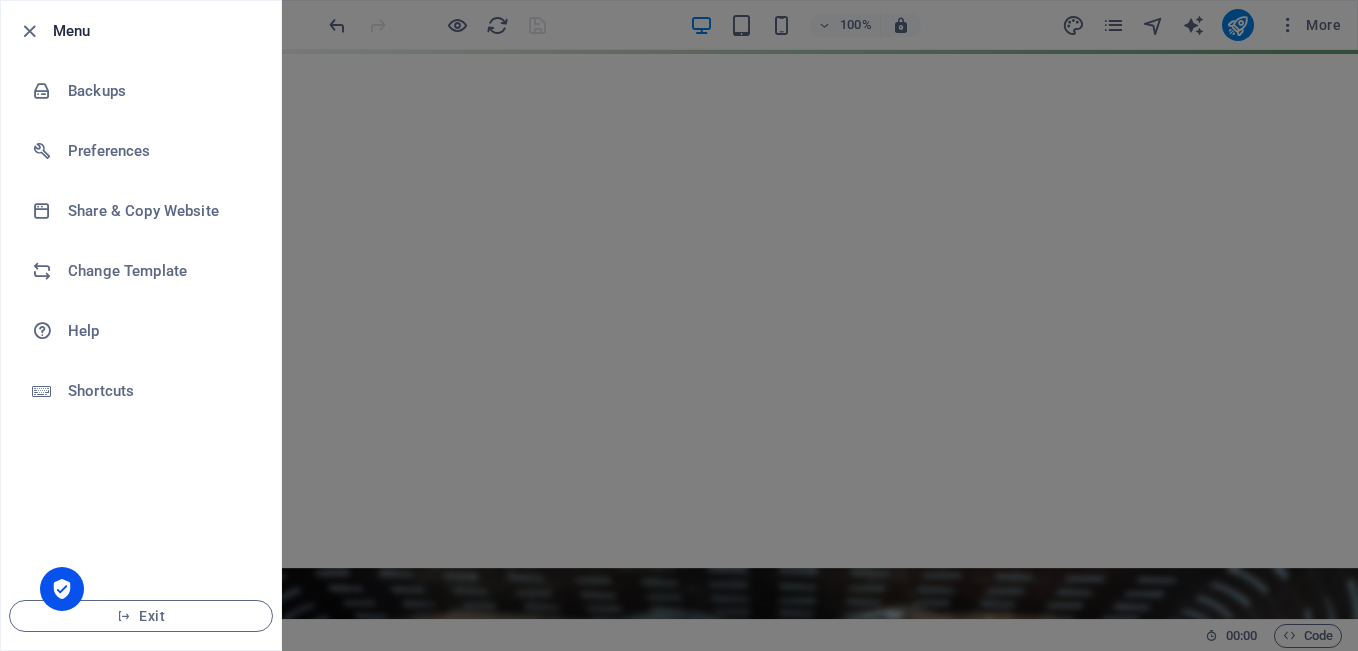 click at bounding box center [679, 325] 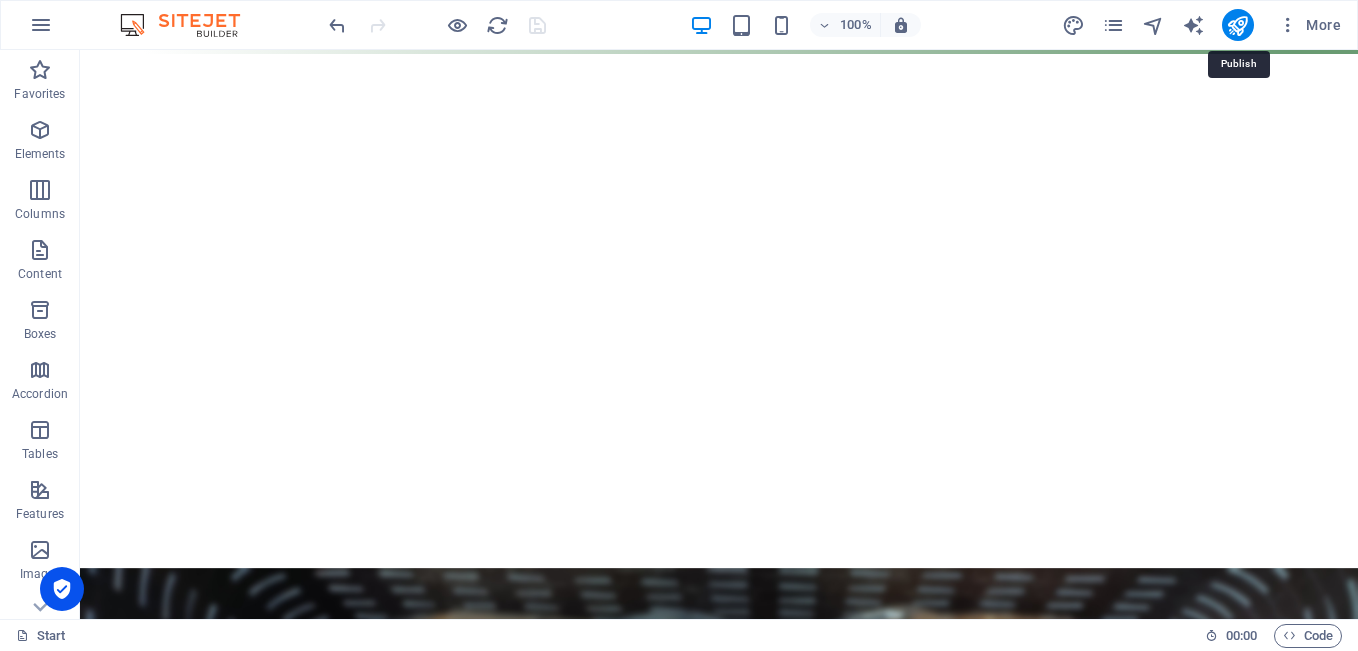 click at bounding box center [1237, 25] 